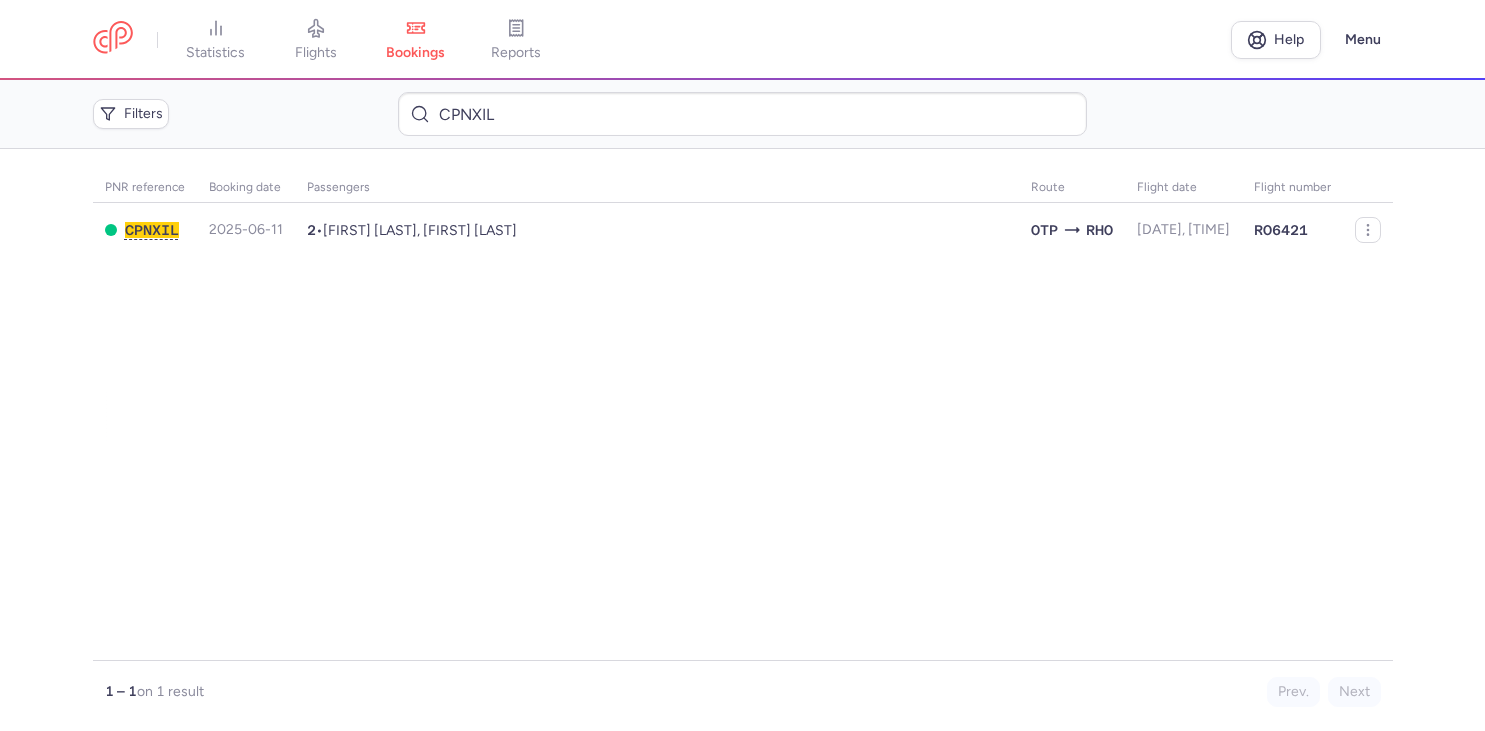 scroll, scrollTop: 0, scrollLeft: 0, axis: both 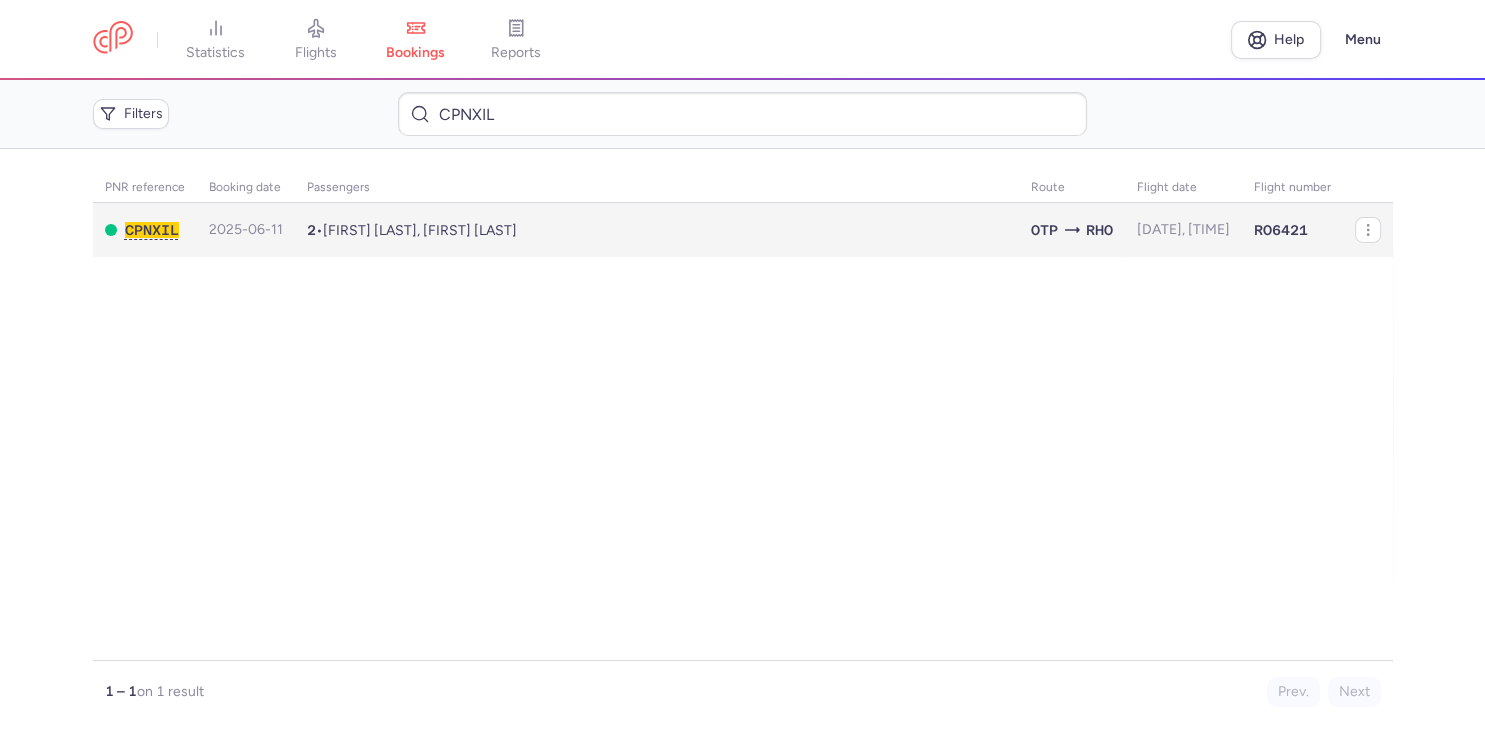 click on "[FIRST] [LAST], [FIRST] [LAST]" at bounding box center (420, 230) 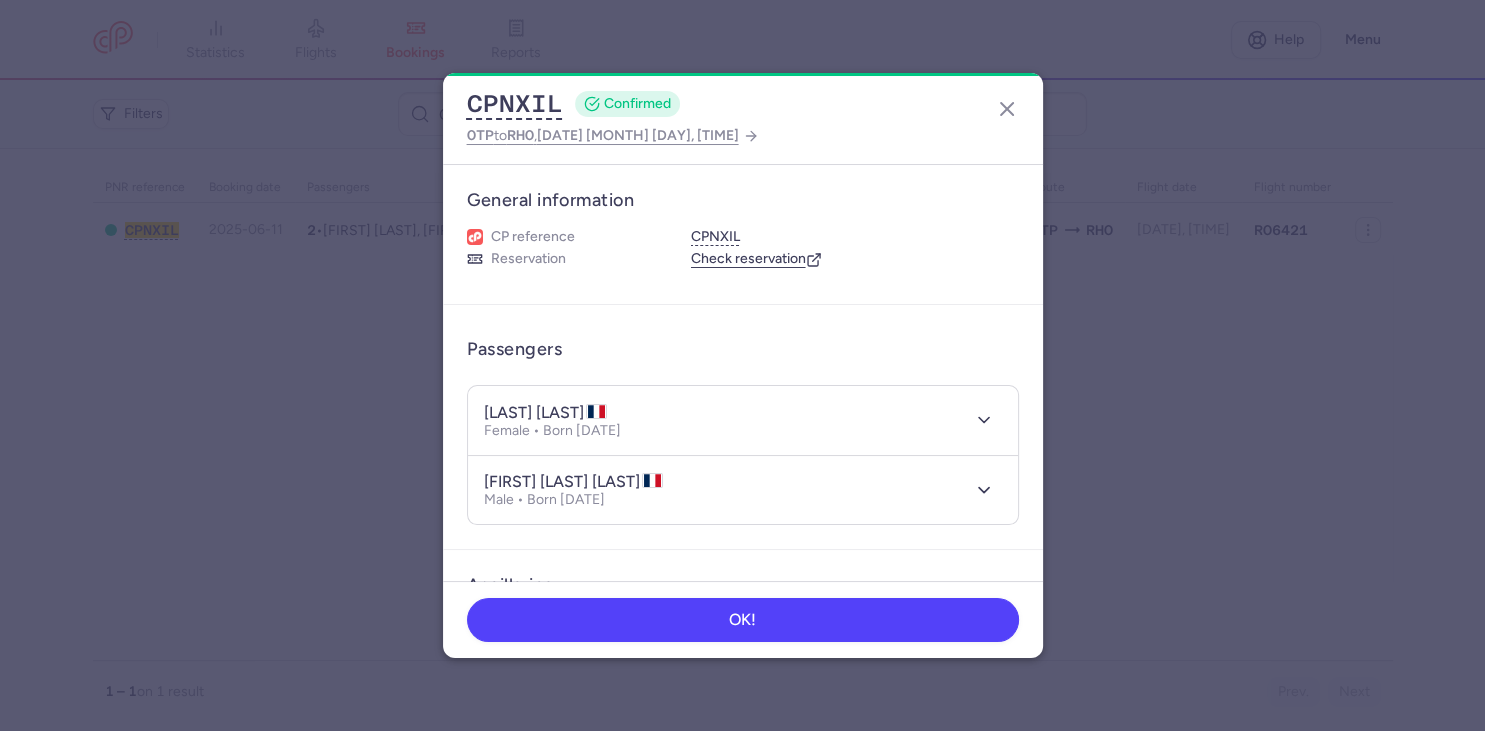 drag, startPoint x: 752, startPoint y: 232, endPoint x: 689, endPoint y: 236, distance: 63.126858 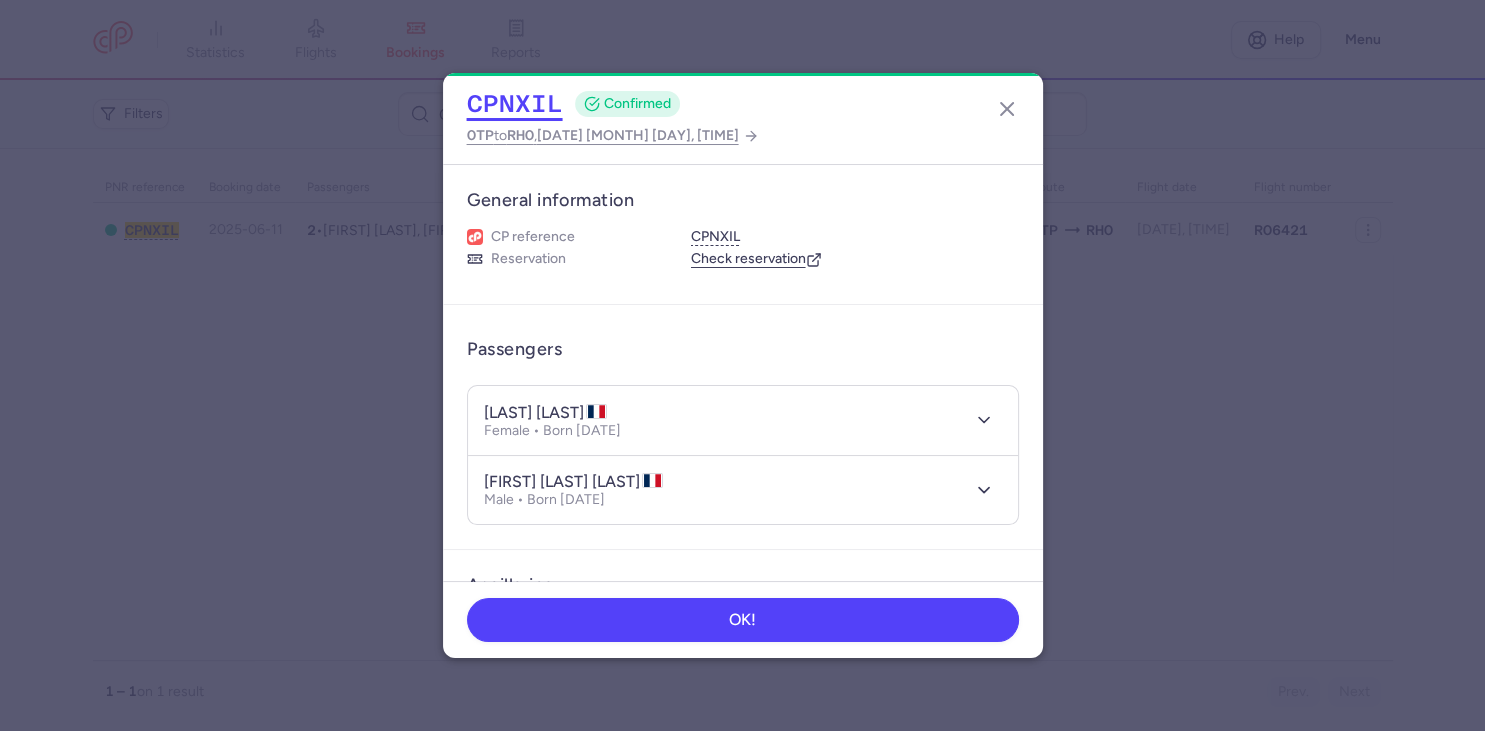 click on "CPNXIL" 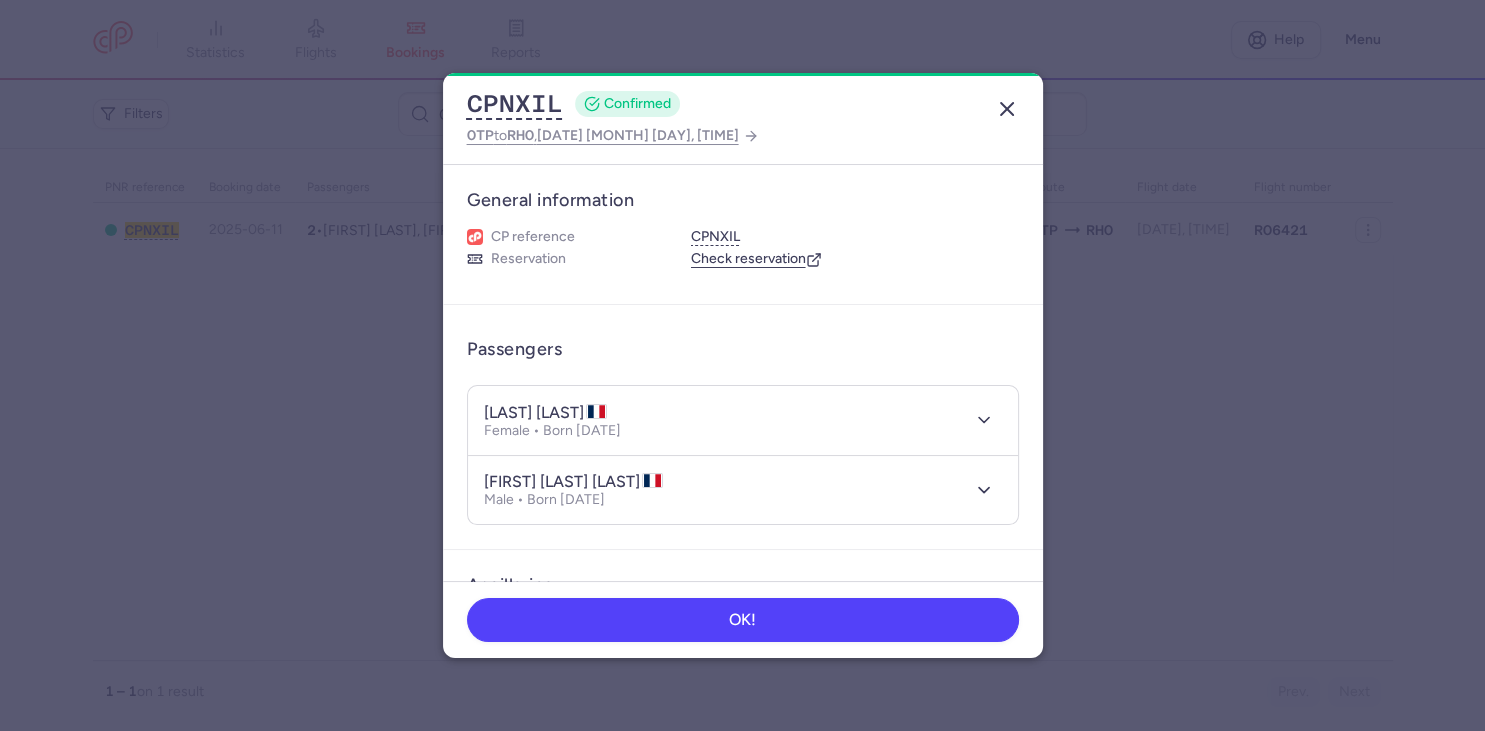 click 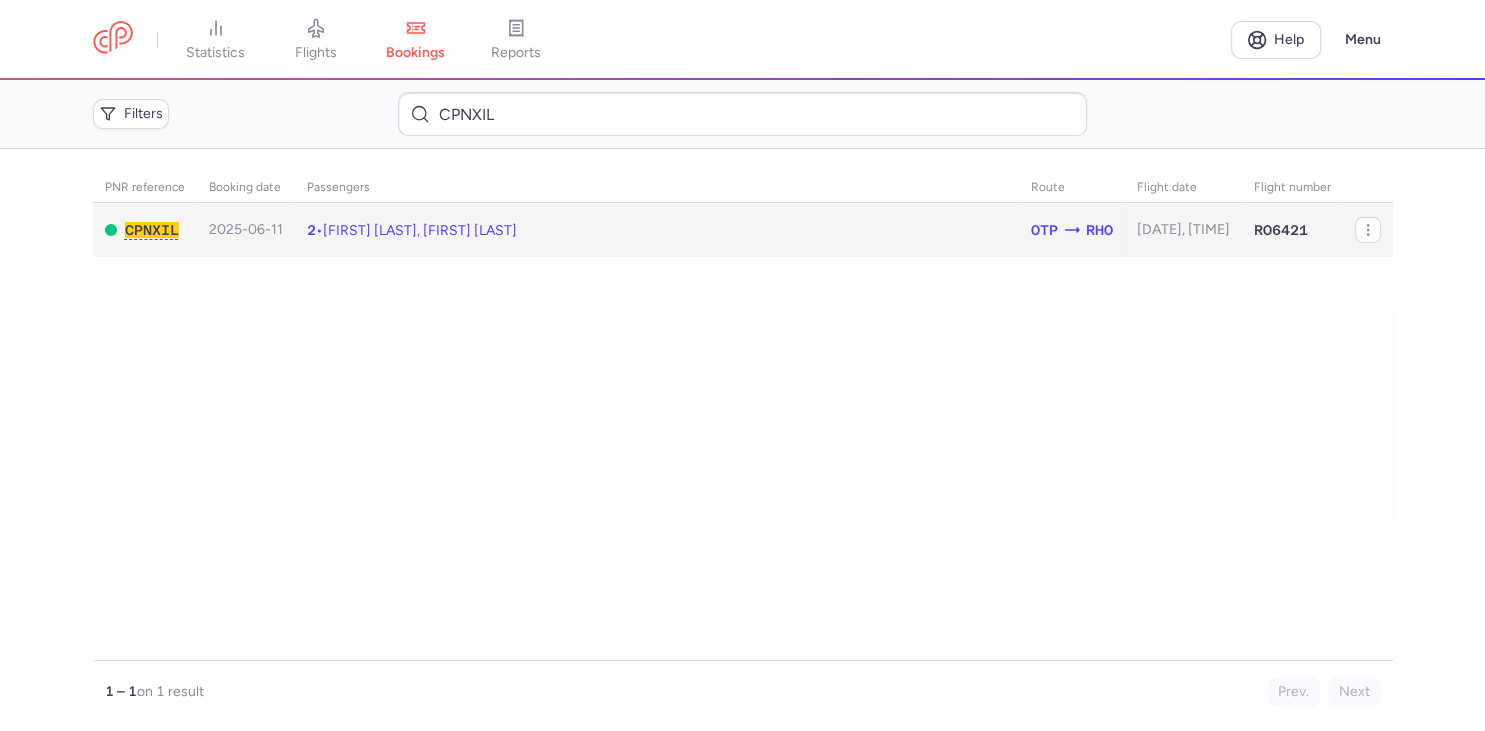 click on "[FIRST] [LAST], [FIRST] [LAST]" at bounding box center (420, 230) 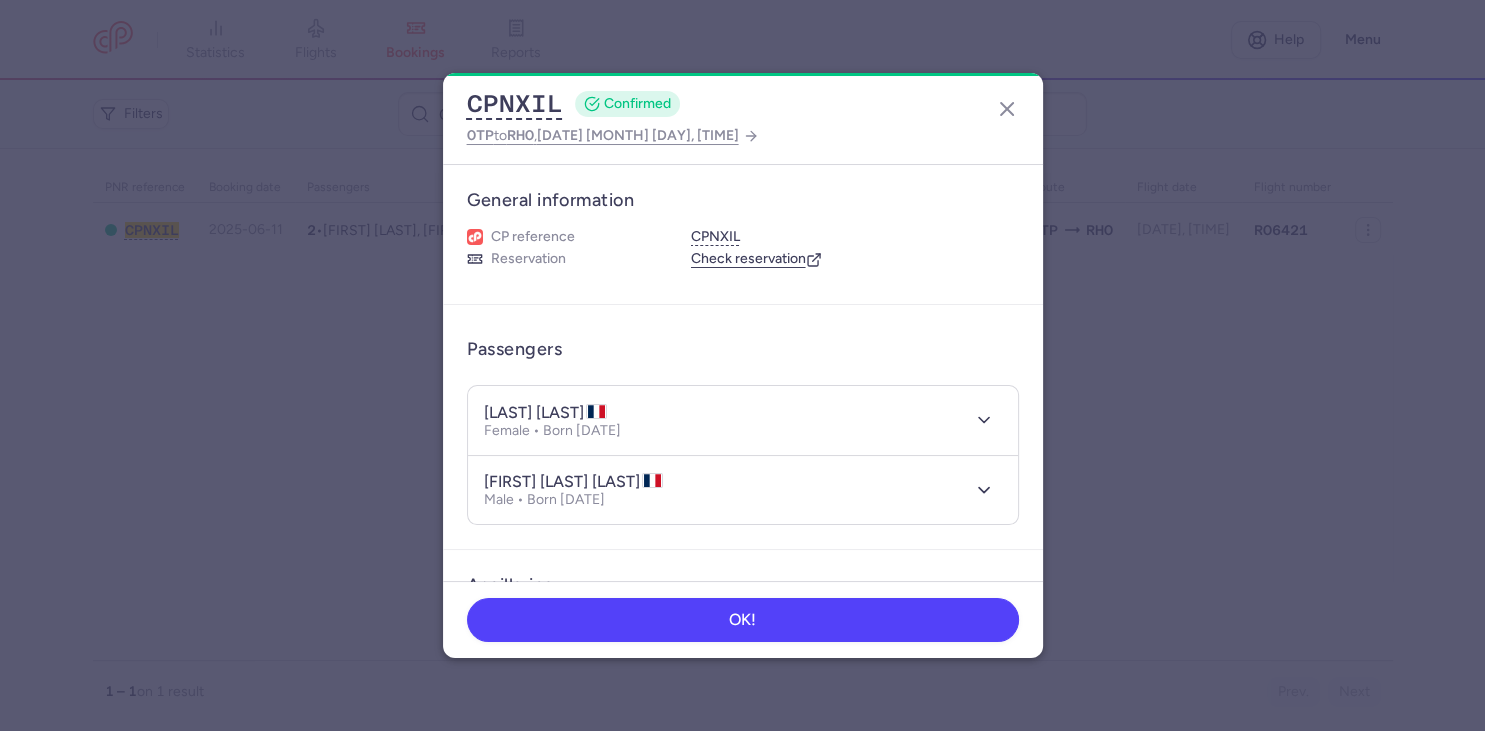 drag, startPoint x: 482, startPoint y: 409, endPoint x: 618, endPoint y: 414, distance: 136.09187 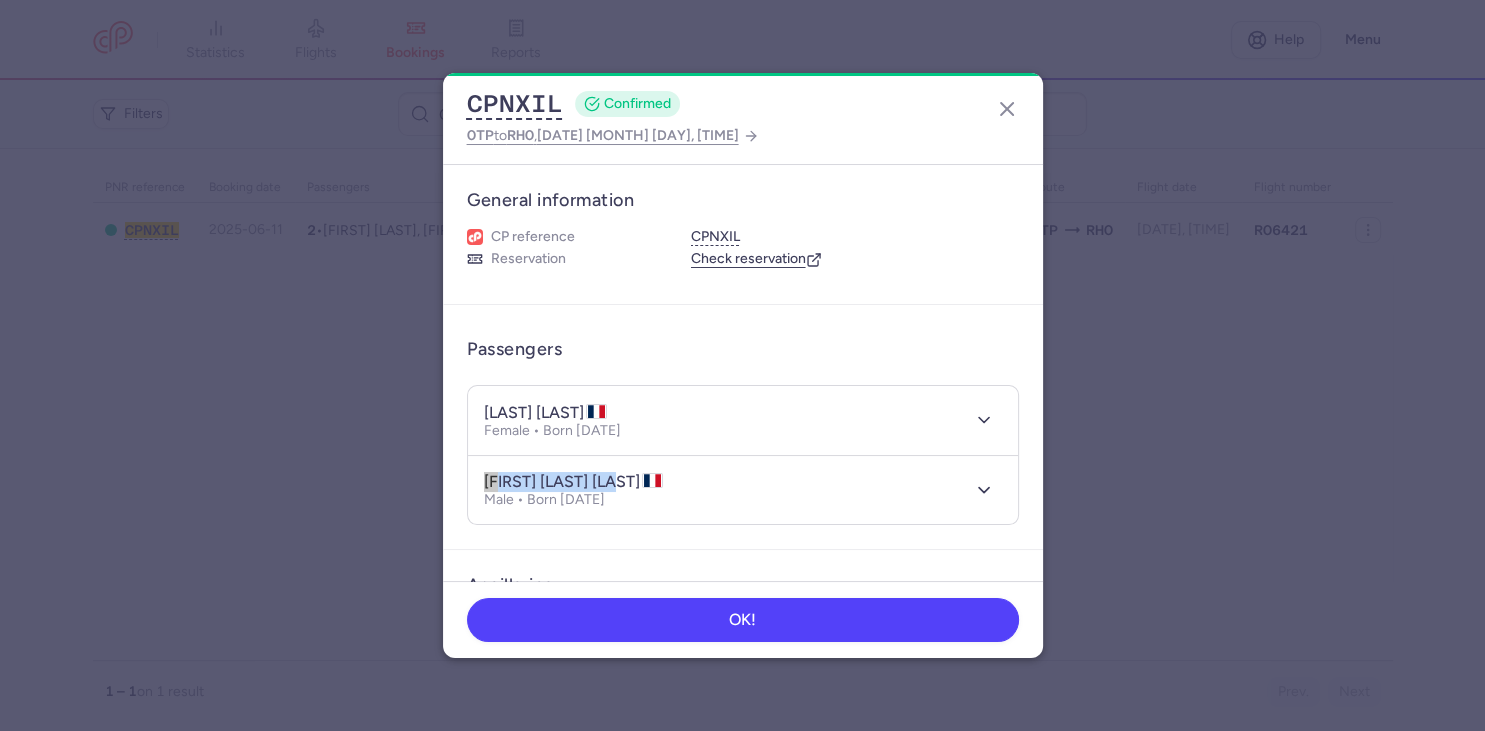 drag, startPoint x: 485, startPoint y: 479, endPoint x: 630, endPoint y: 482, distance: 145.03104 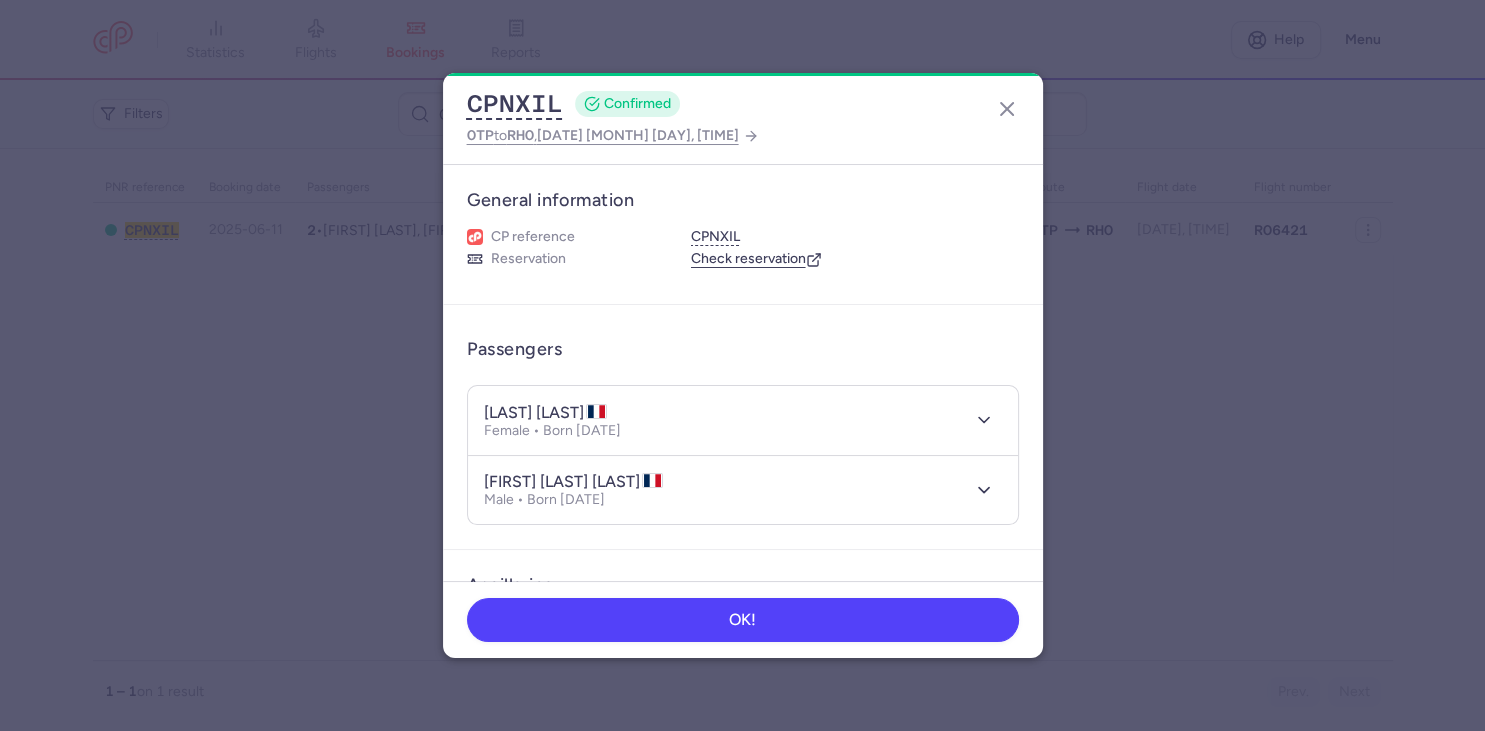 click on "CPNXIL  CONFIRMED OTP  to  RHO ,  2025 Jul 24, 05:55 General information CP reference CPNXIL Reservation  Check reservation  Passengers [LAST] [LAST]  Female • Born [DATE] [LAST] [LAST] [LAST]  Male • Born [DATE] Ancillaries Checked baggage 2 × 23 kg • Free included Cabin bag 2 × 55 × 40 × 20 cm • Free included Items Booking €398.00 Booking date  11/06/2025  Show transactions OK!" 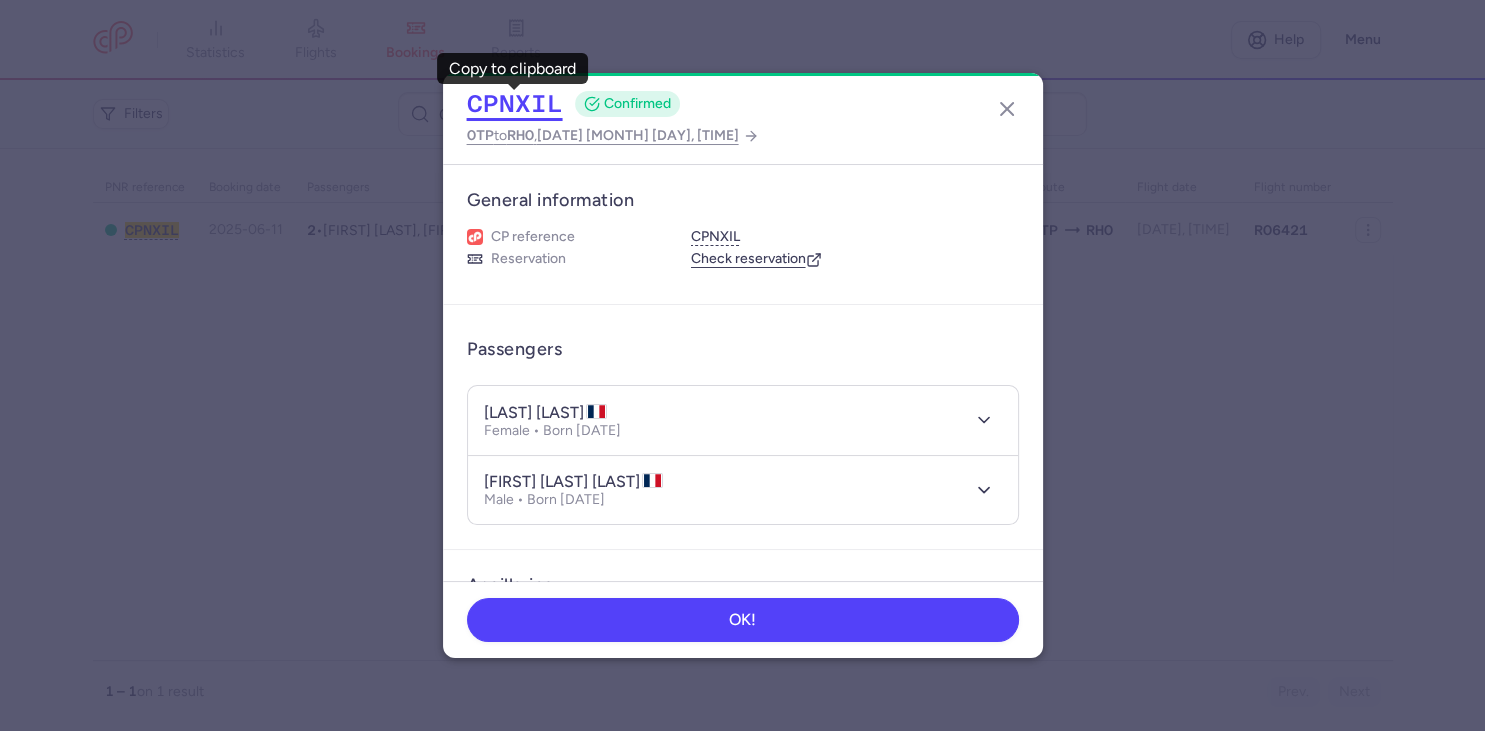 click on "CPNXIL" 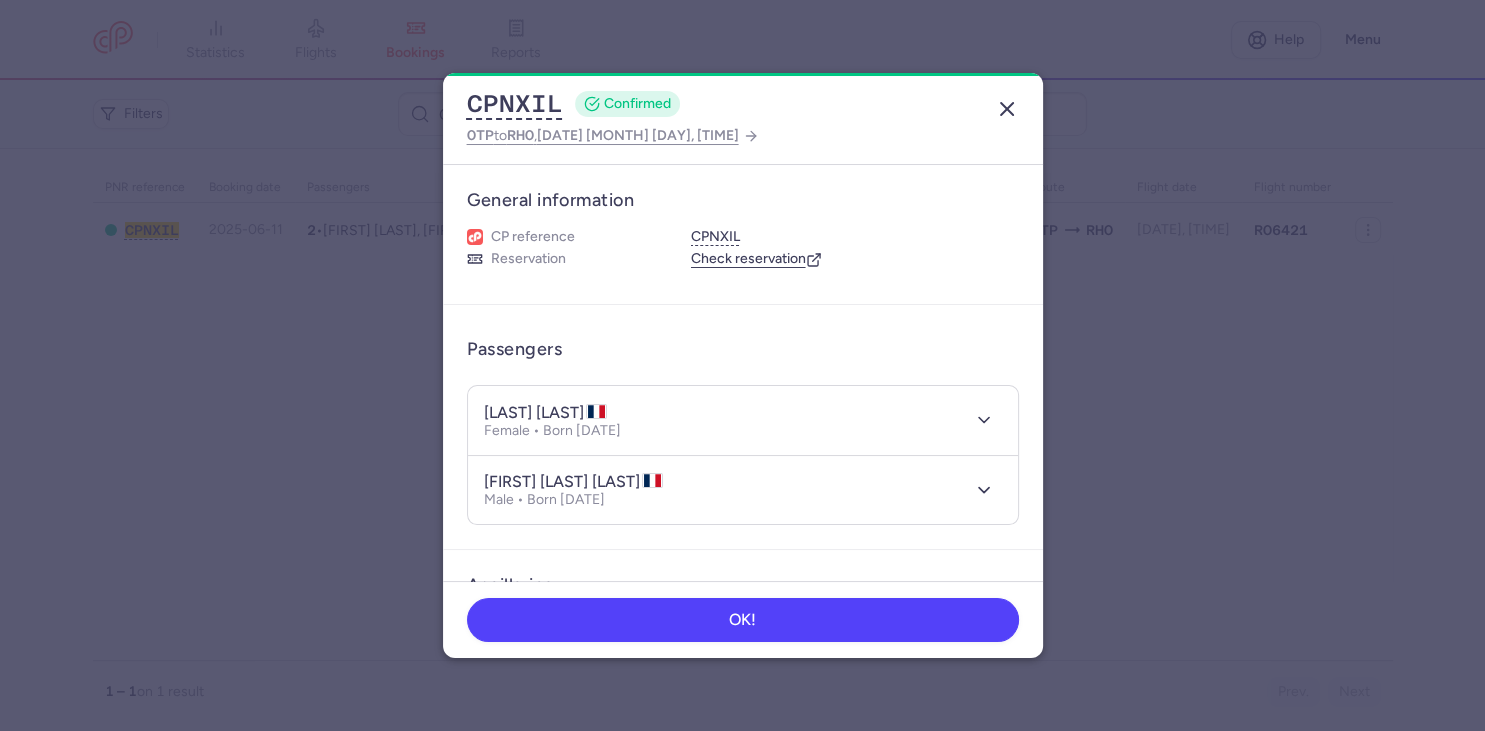 click 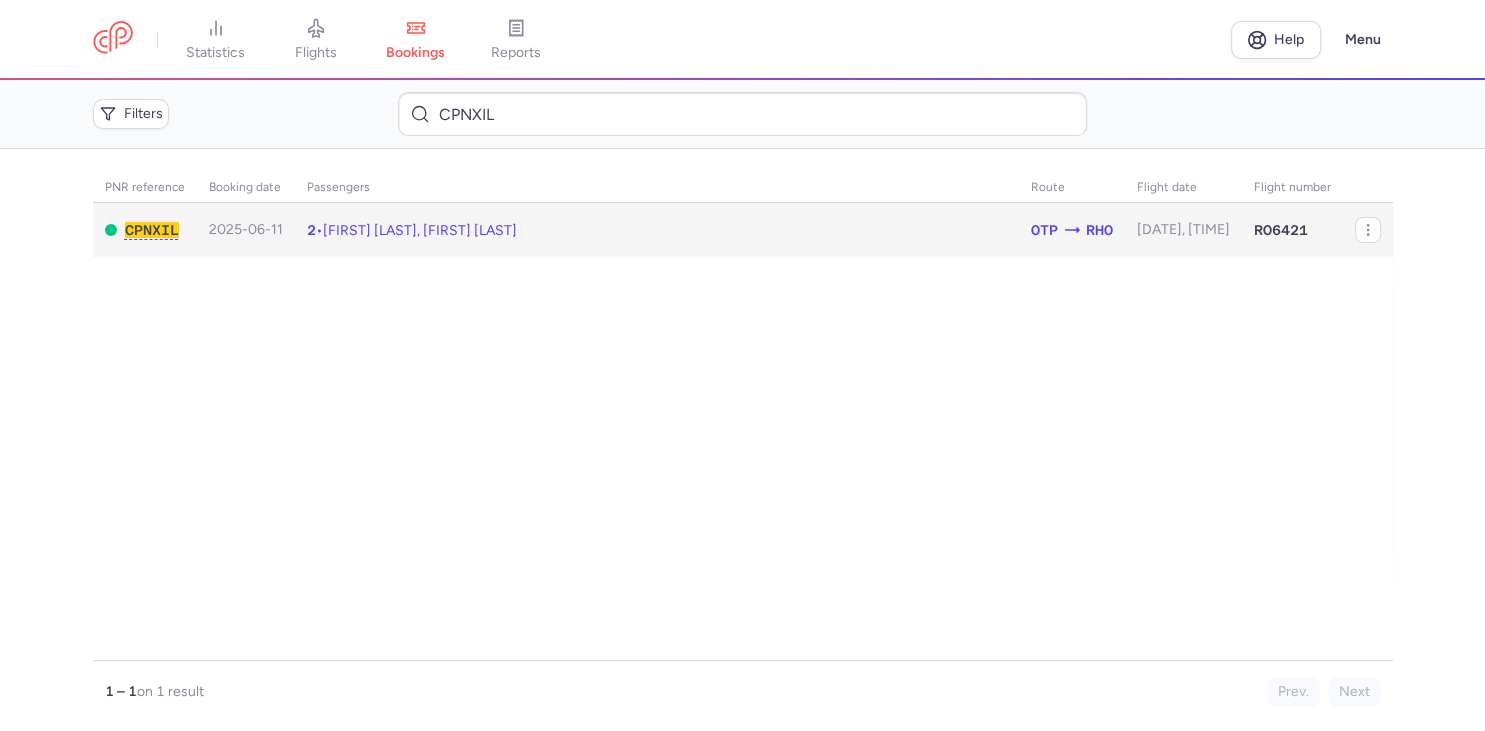 click on "[FIRST] [LAST], [FIRST] [LAST]" at bounding box center (420, 230) 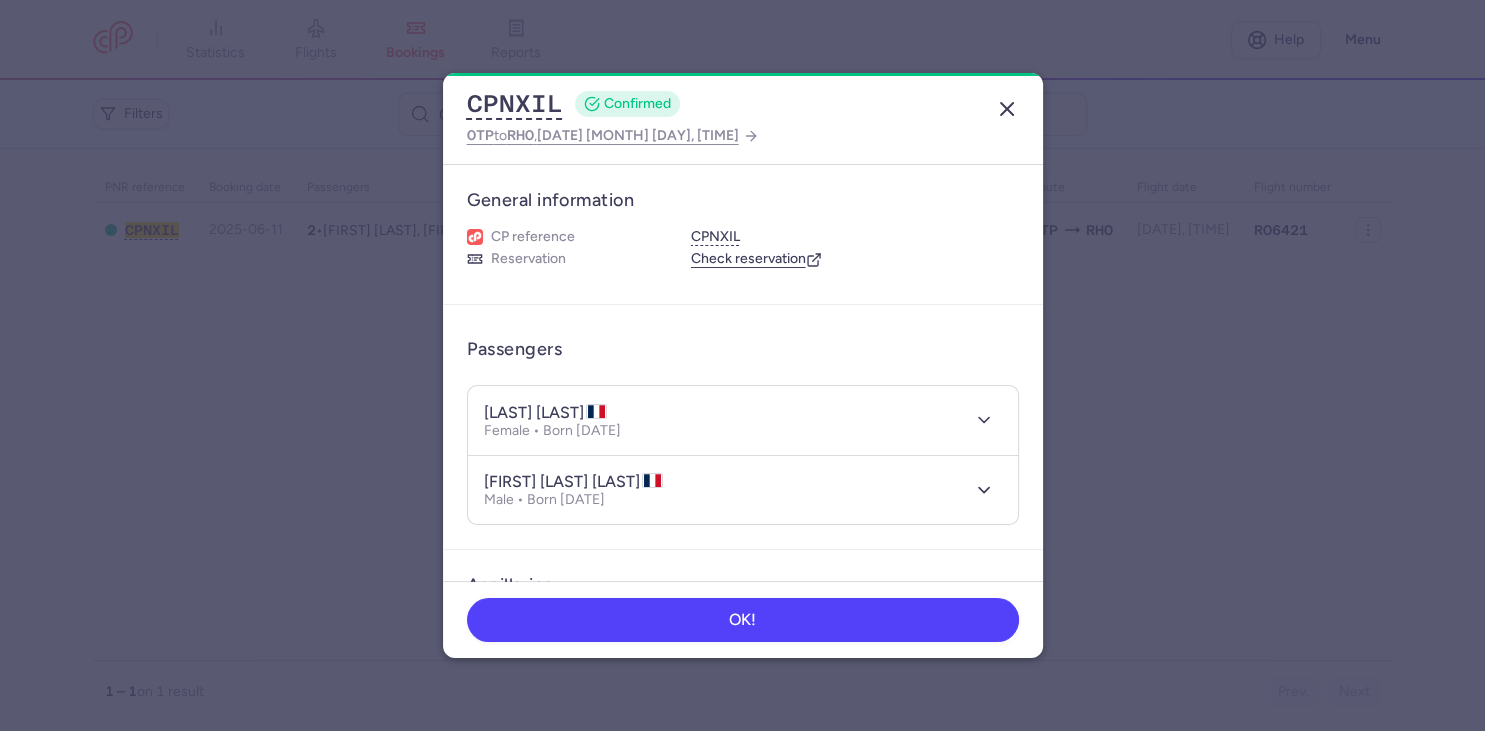 click 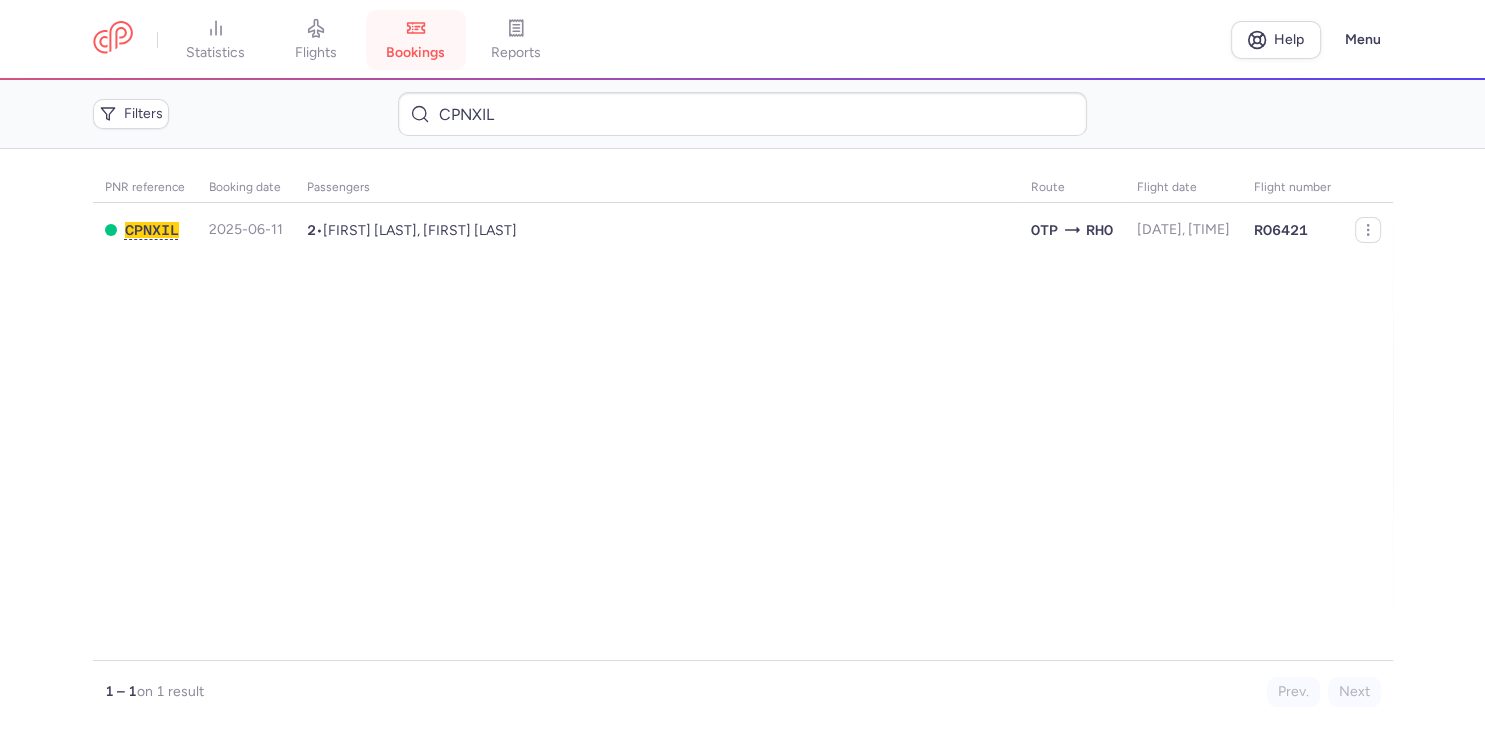 click on "bookings" at bounding box center (416, 40) 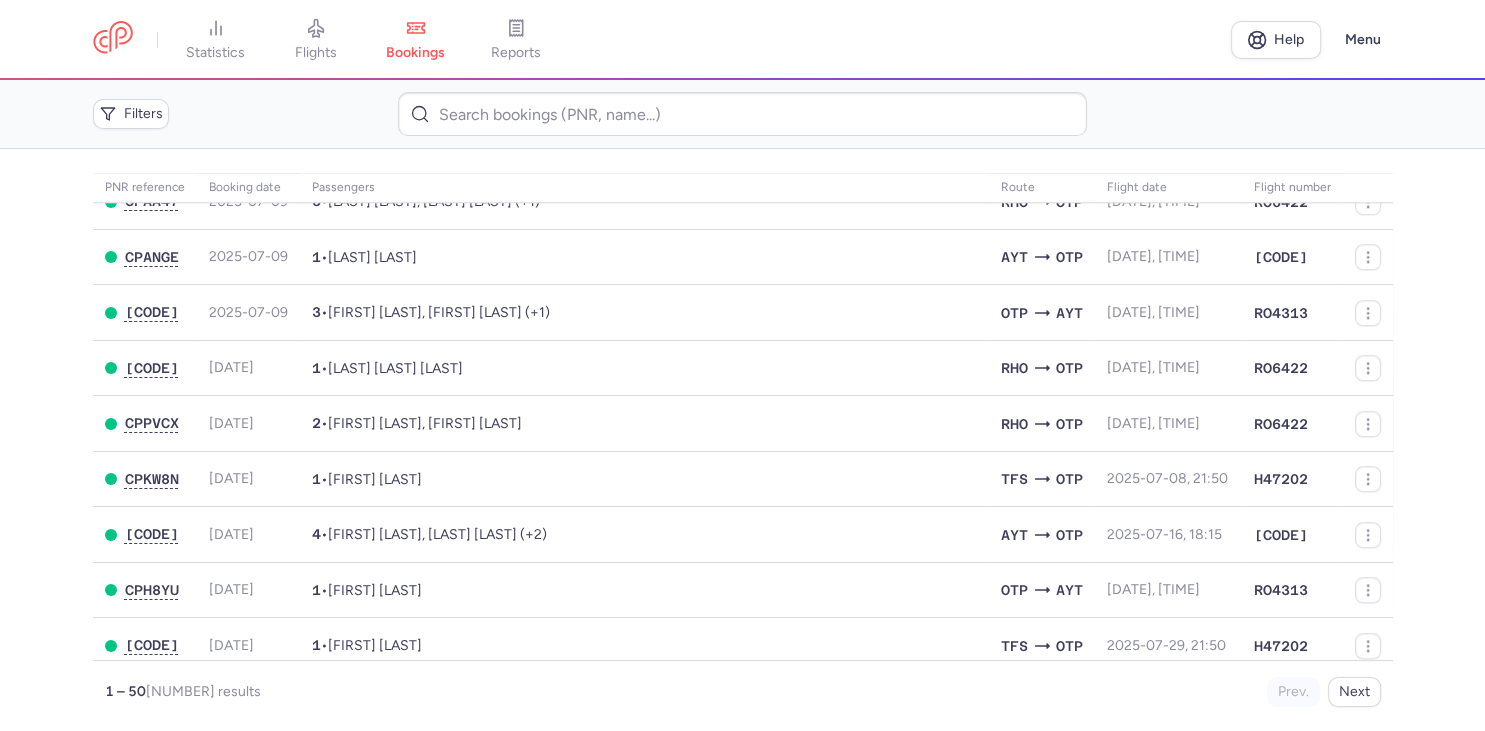 scroll, scrollTop: 2366, scrollLeft: 0, axis: vertical 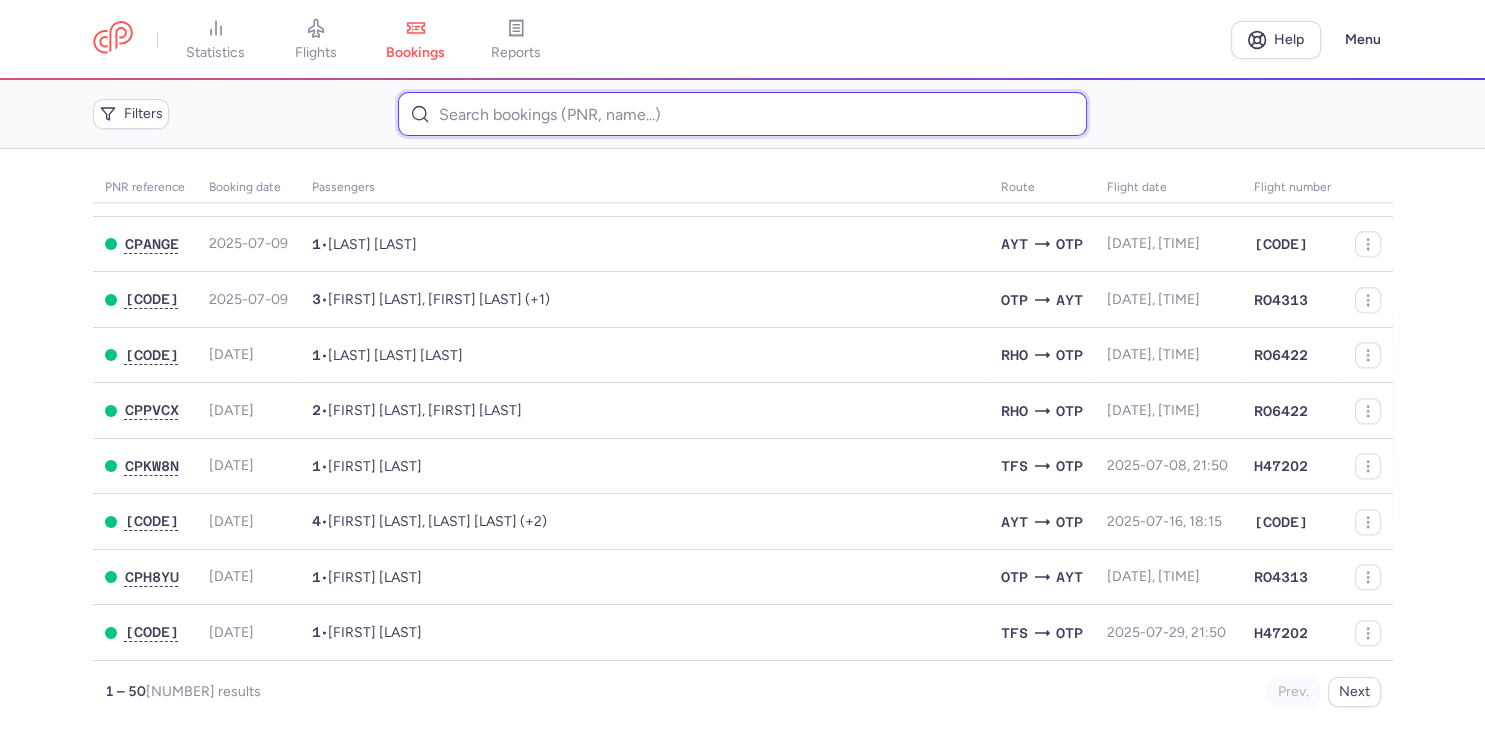 click at bounding box center [742, 114] 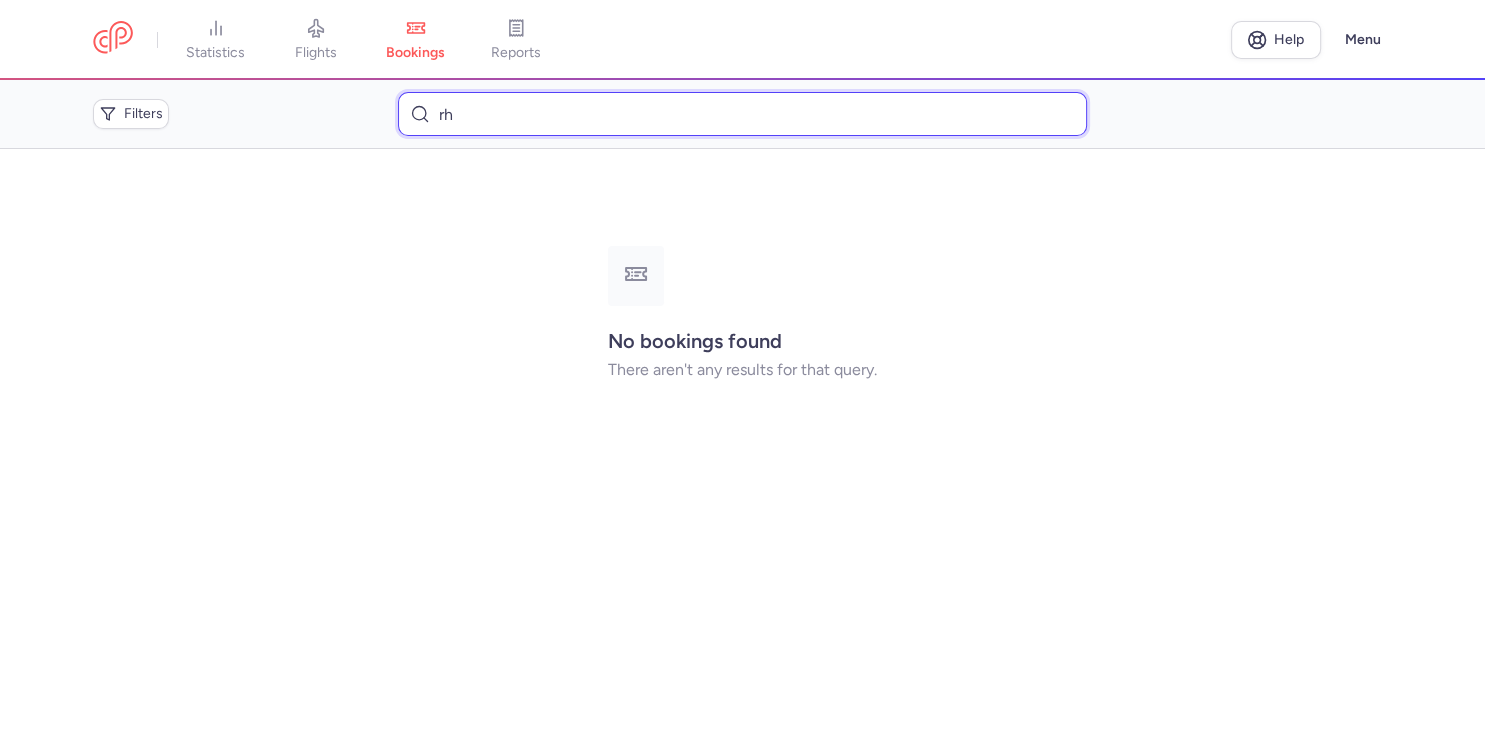 type on "r" 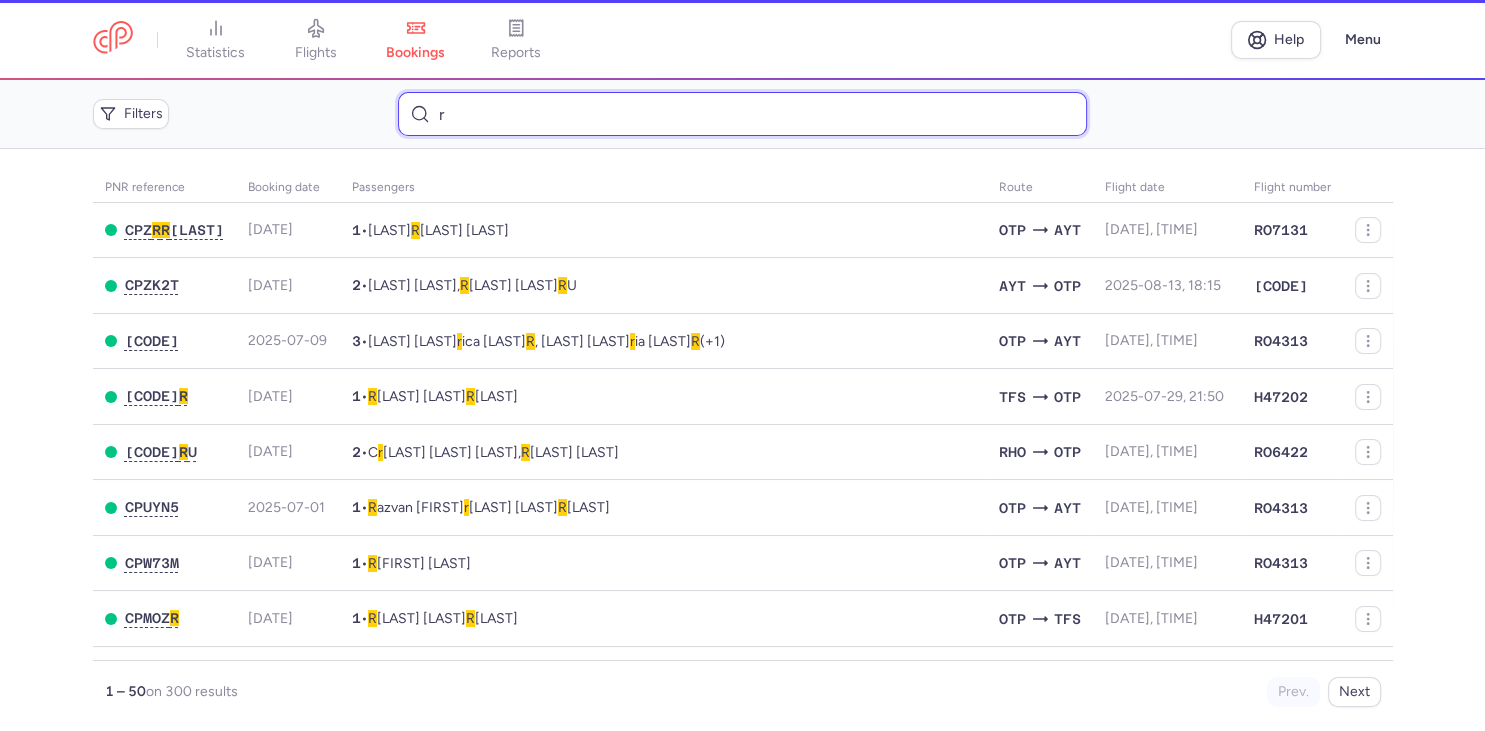 type 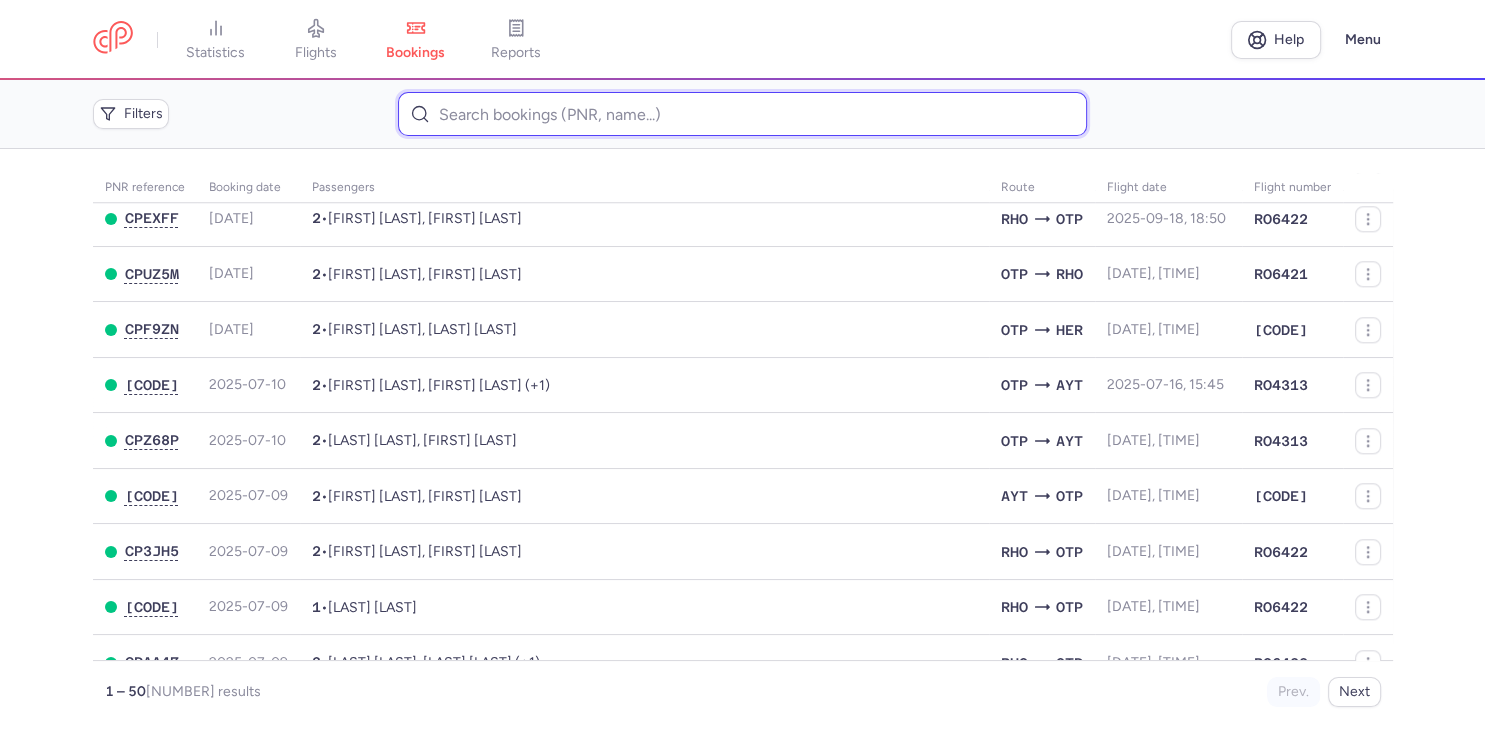 scroll, scrollTop: 2366, scrollLeft: 0, axis: vertical 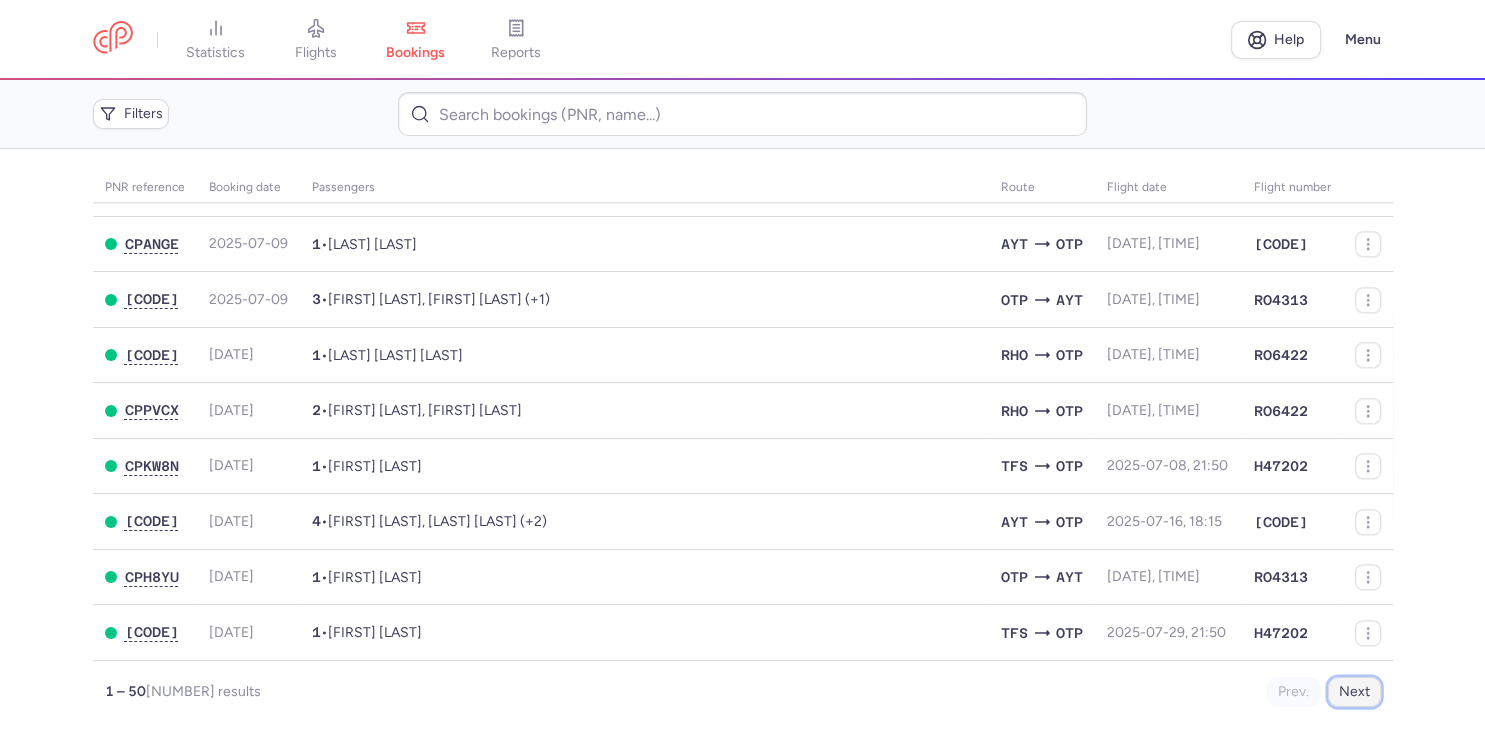 click on "Next" at bounding box center [1354, 692] 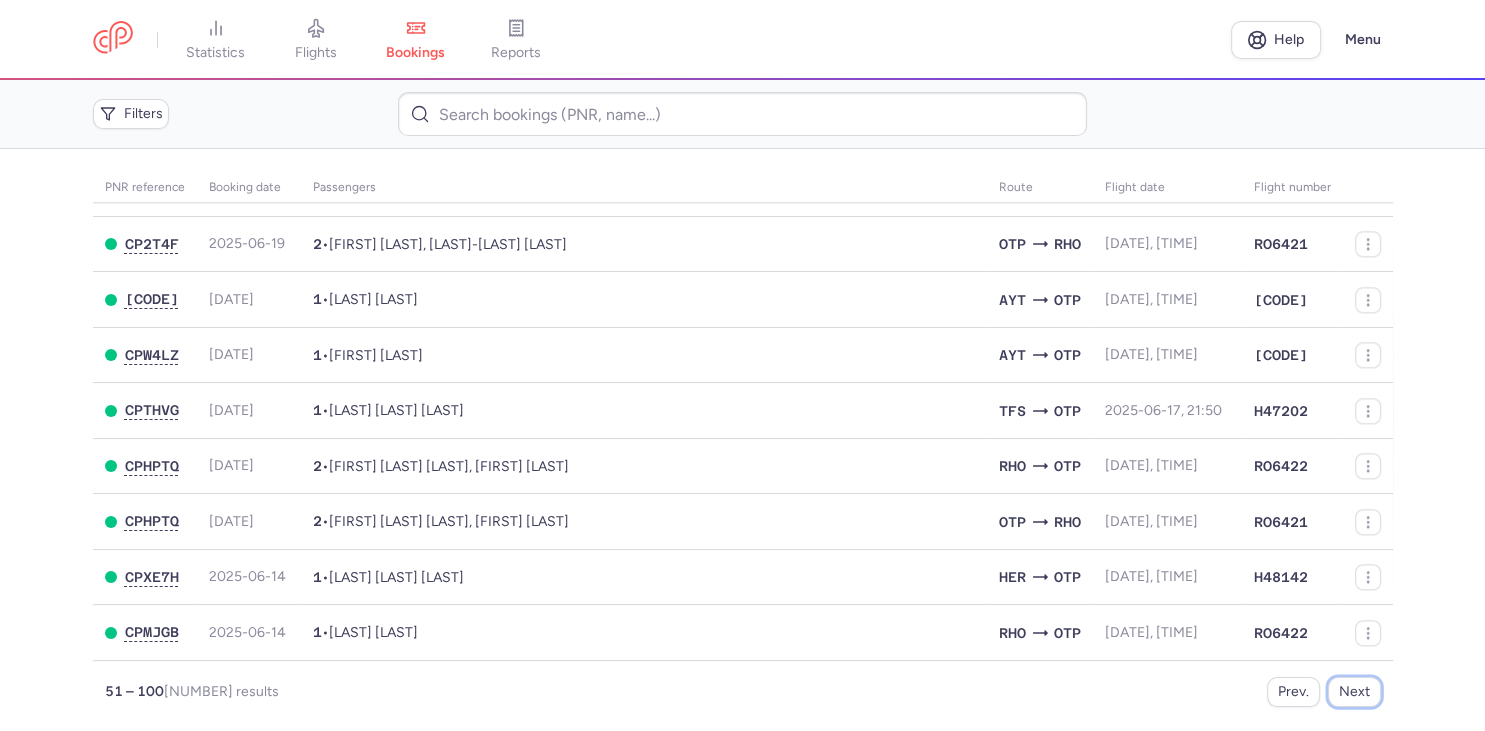 scroll, scrollTop: 2366, scrollLeft: 0, axis: vertical 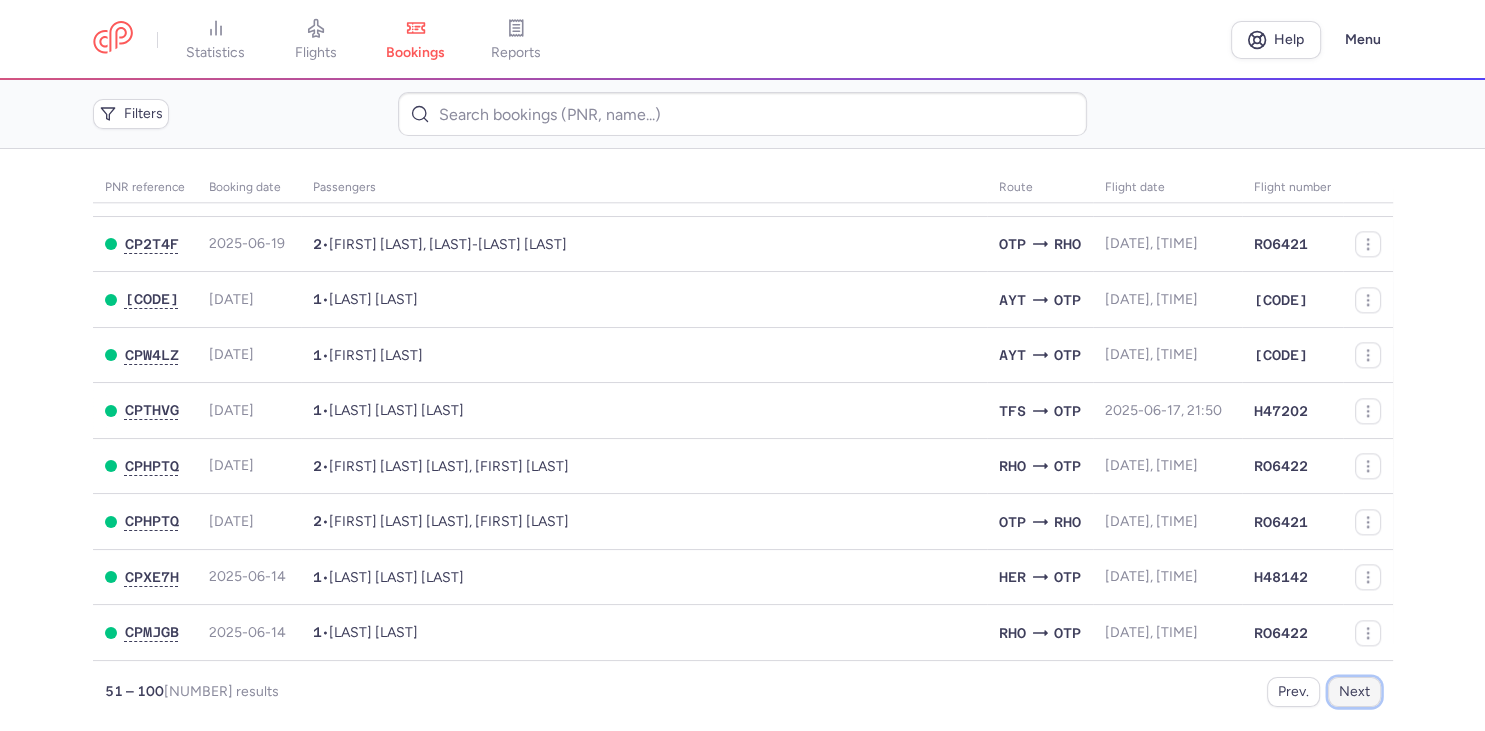 click on "Next" at bounding box center [1354, 692] 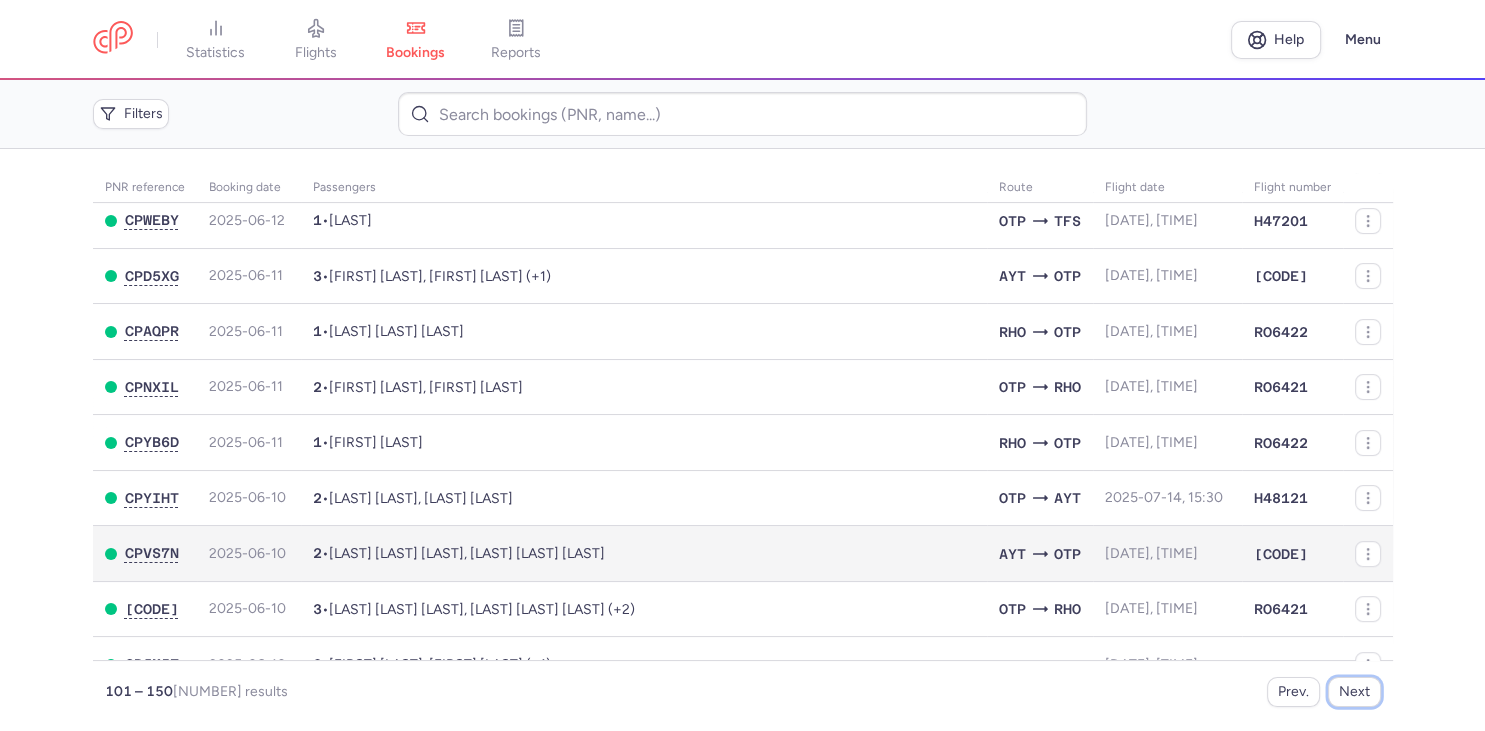 scroll, scrollTop: 576, scrollLeft: 0, axis: vertical 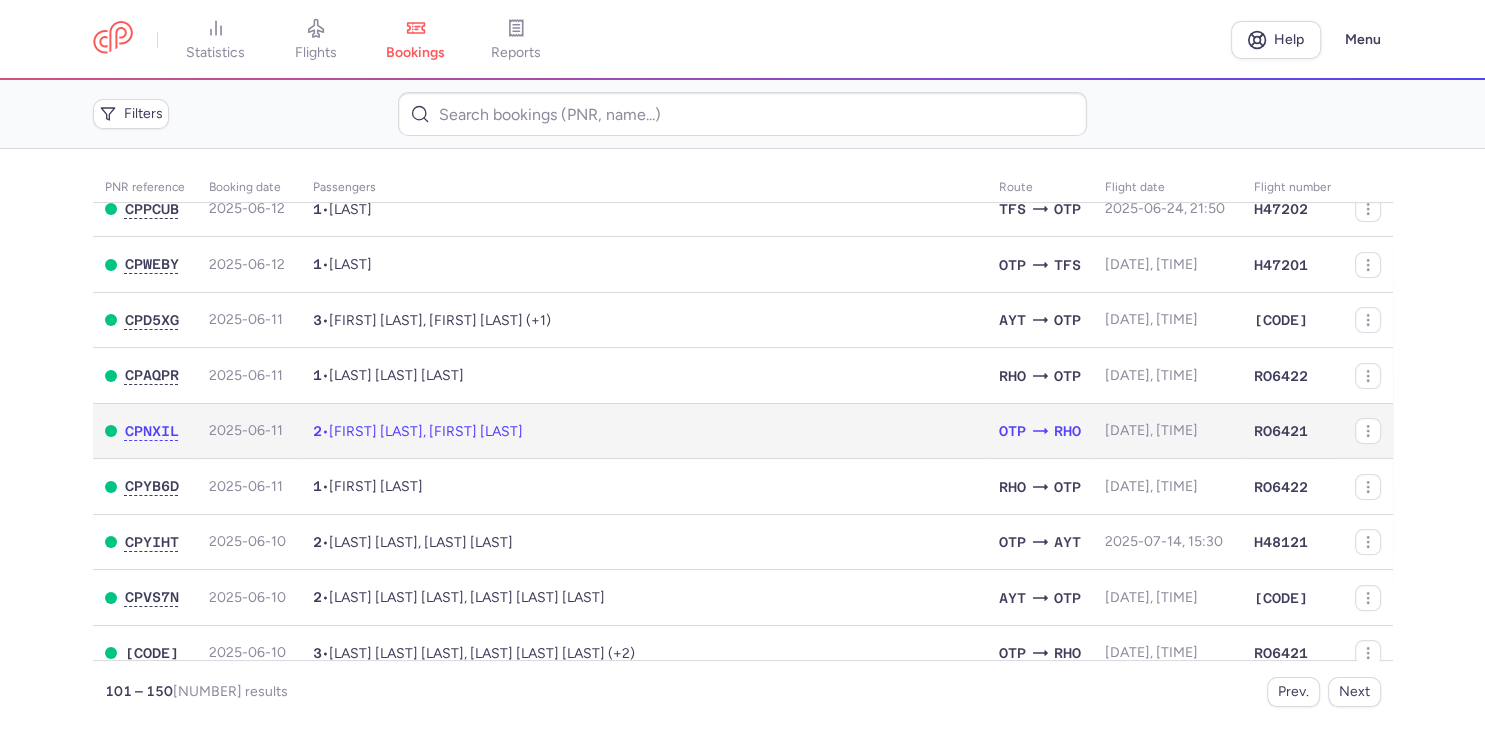 click on "[FIRST] [LAST], [FIRST] [LAST]" at bounding box center [426, 431] 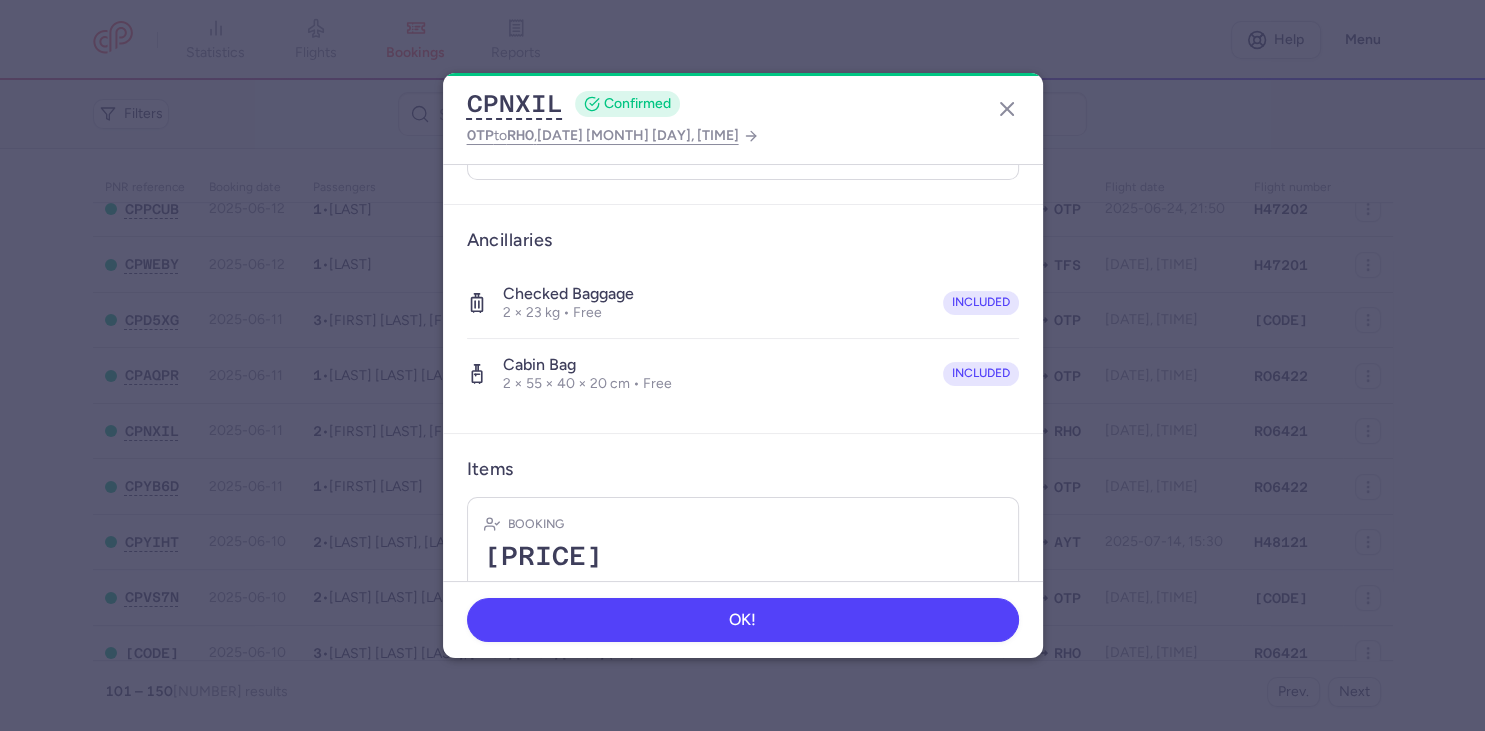 scroll, scrollTop: 460, scrollLeft: 0, axis: vertical 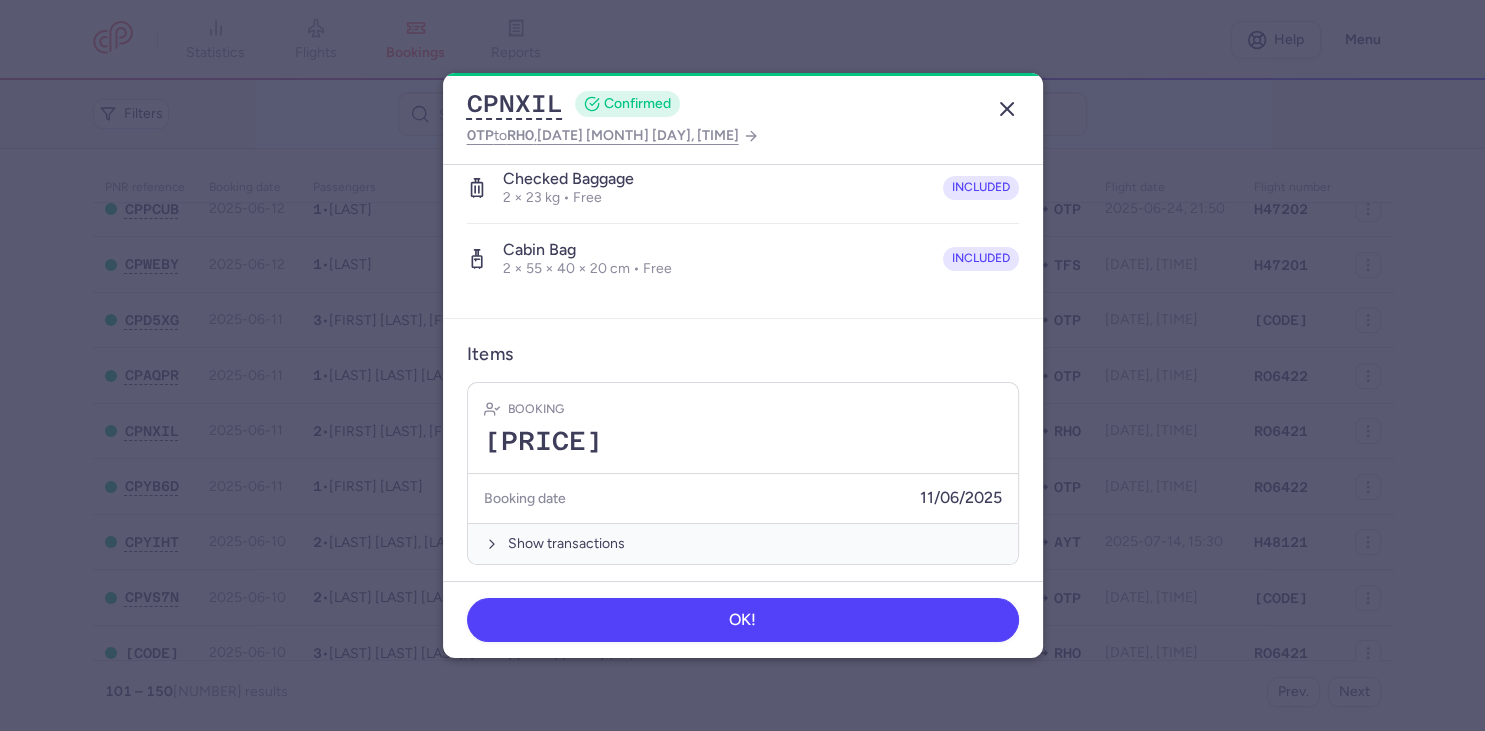 click 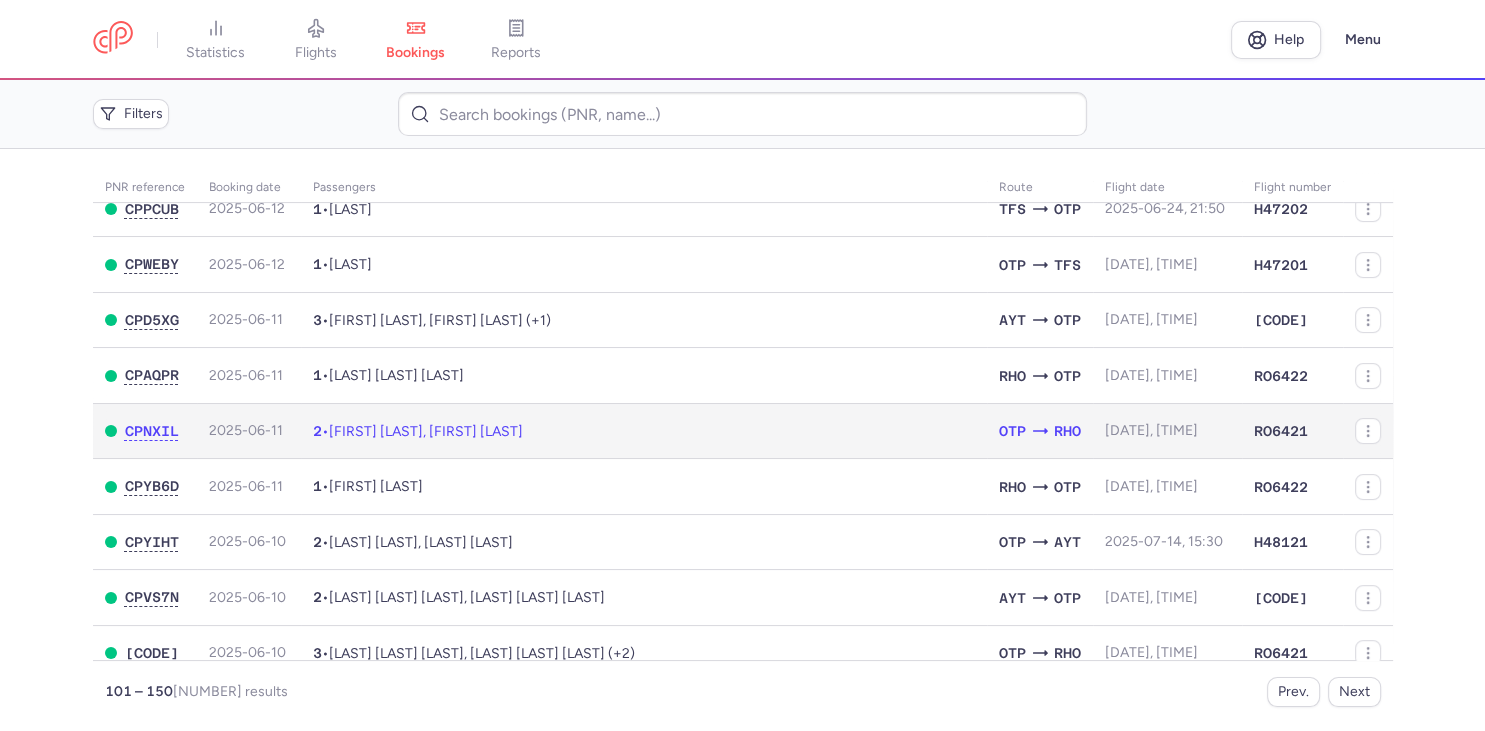 click on "[FIRST] [LAST], [FIRST] [LAST]" at bounding box center [426, 431] 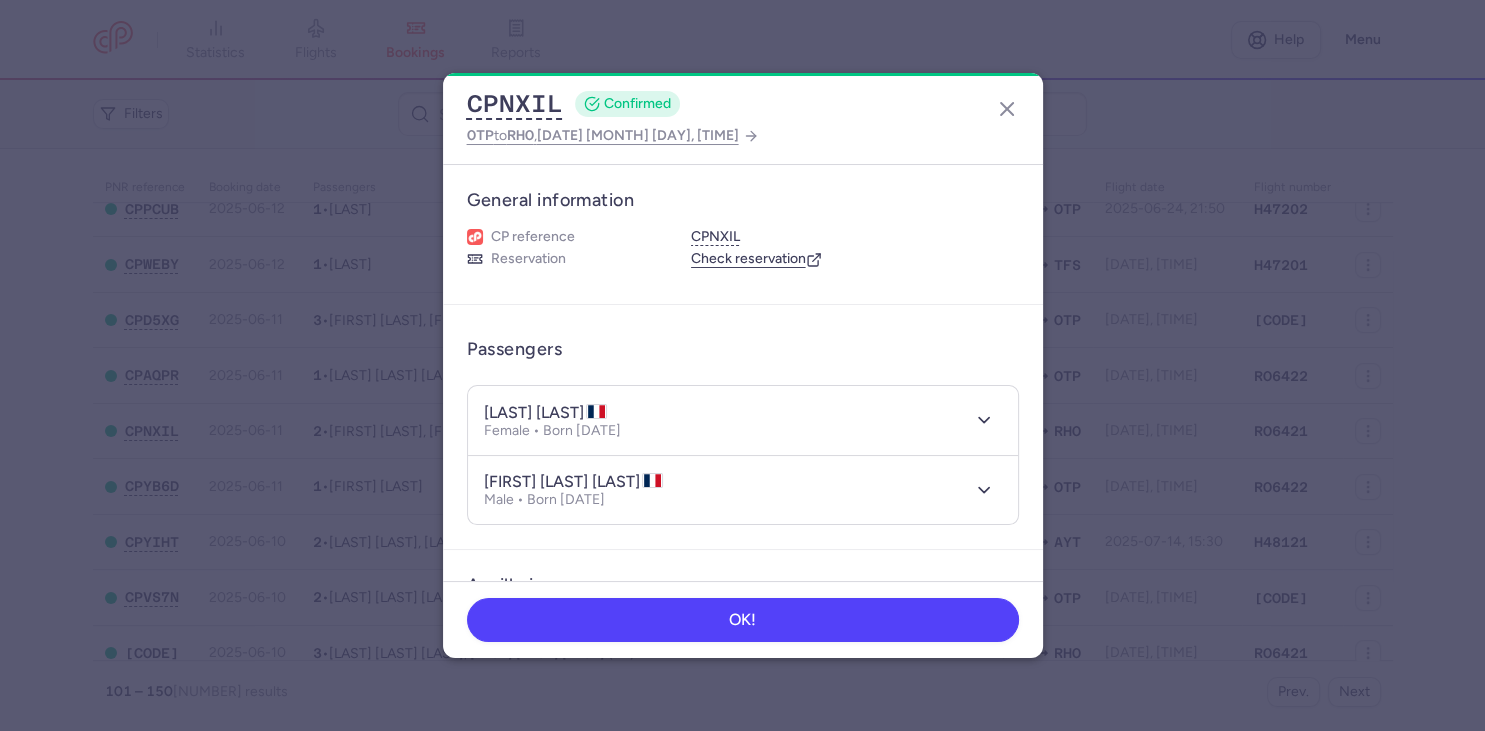 drag, startPoint x: 613, startPoint y: 414, endPoint x: 555, endPoint y: 409, distance: 58.21512 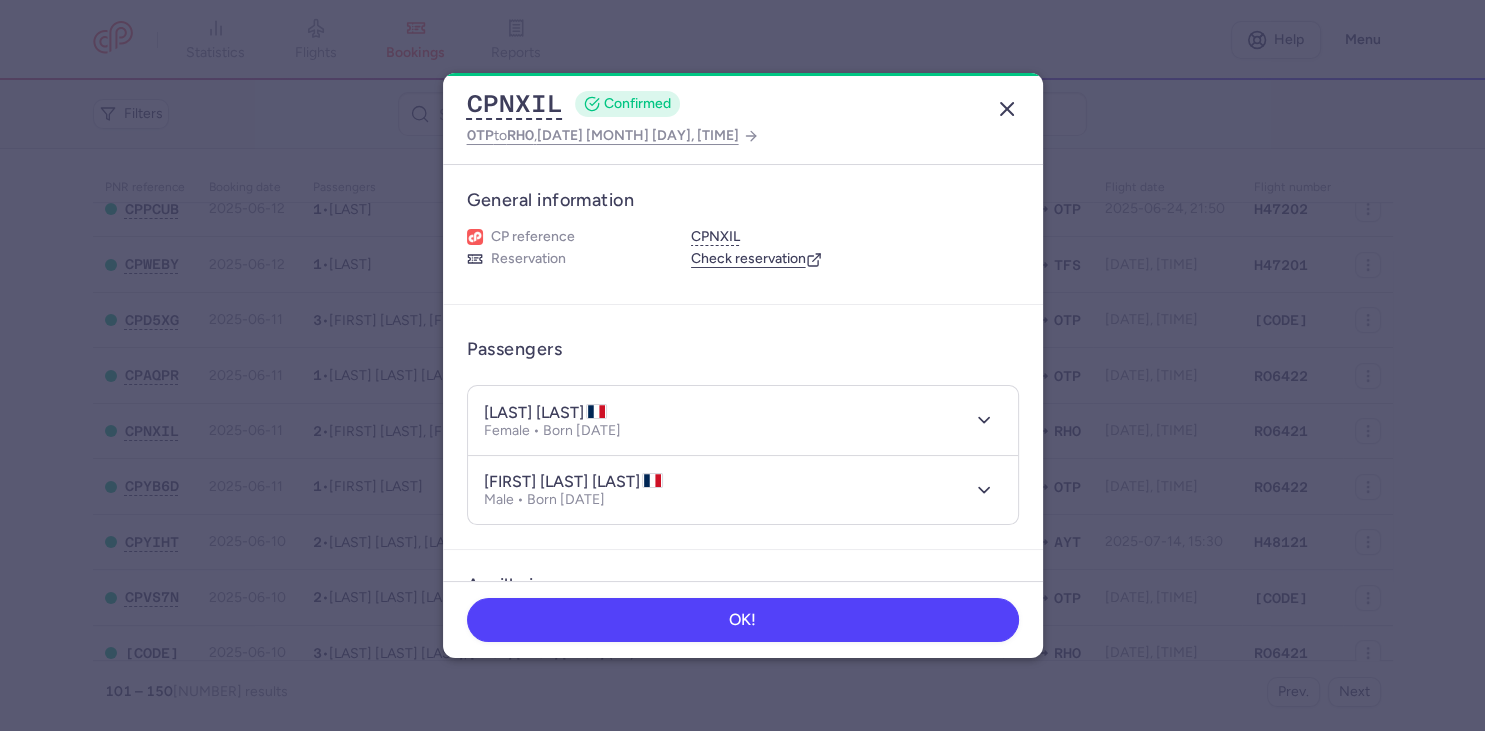 click 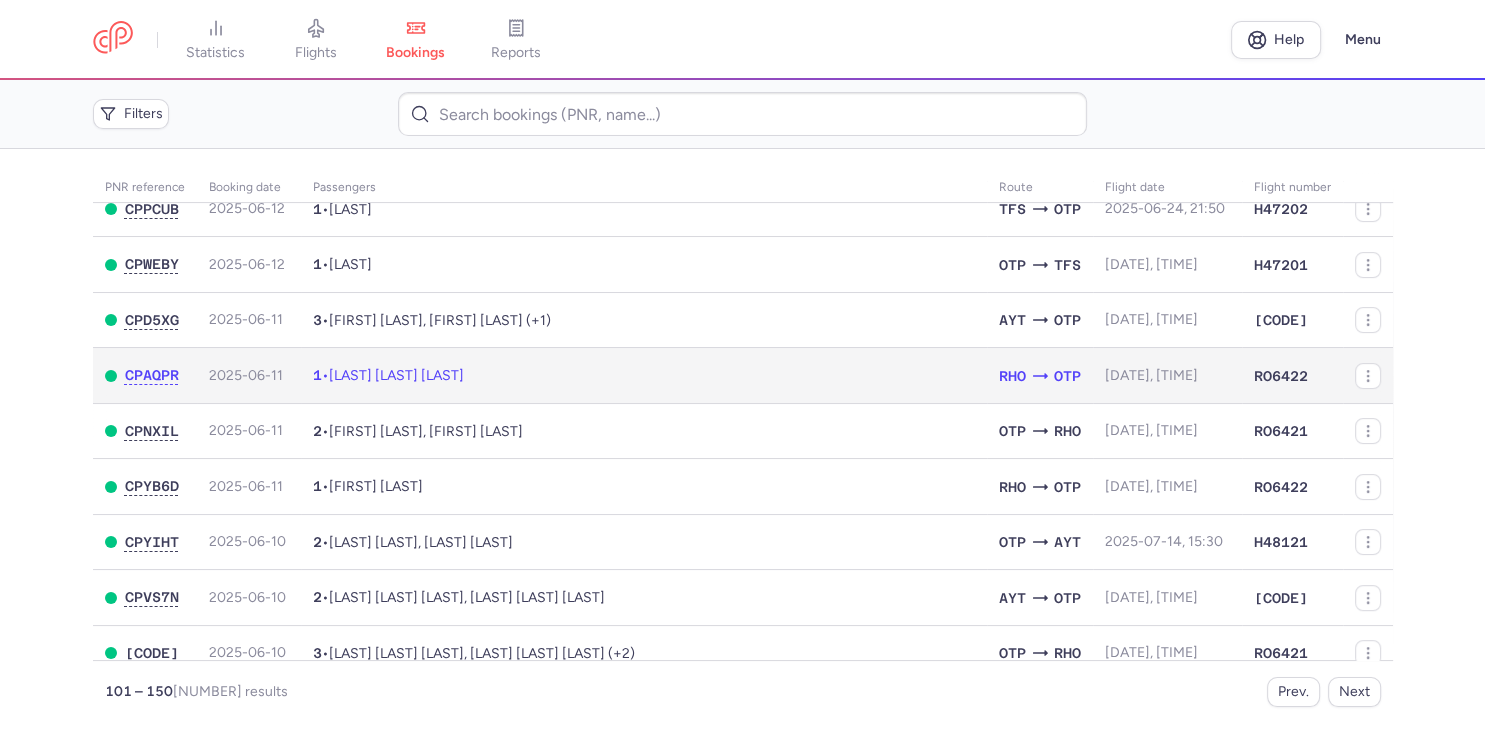click on "1  •  [FIRST] [LAST]" 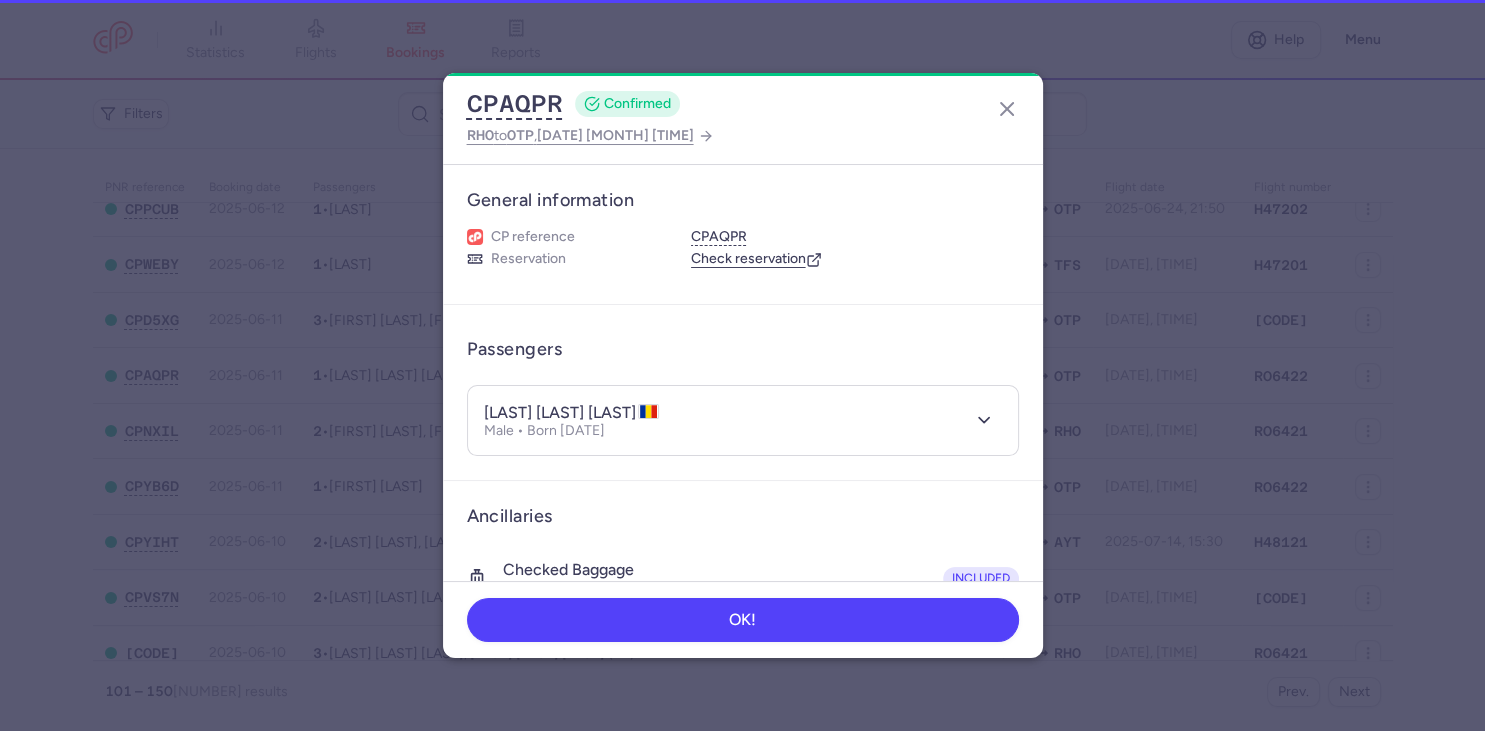 click on "Passengers [LAST] [LAST] [LAST]  Male • Born [DATE]" at bounding box center [743, 393] 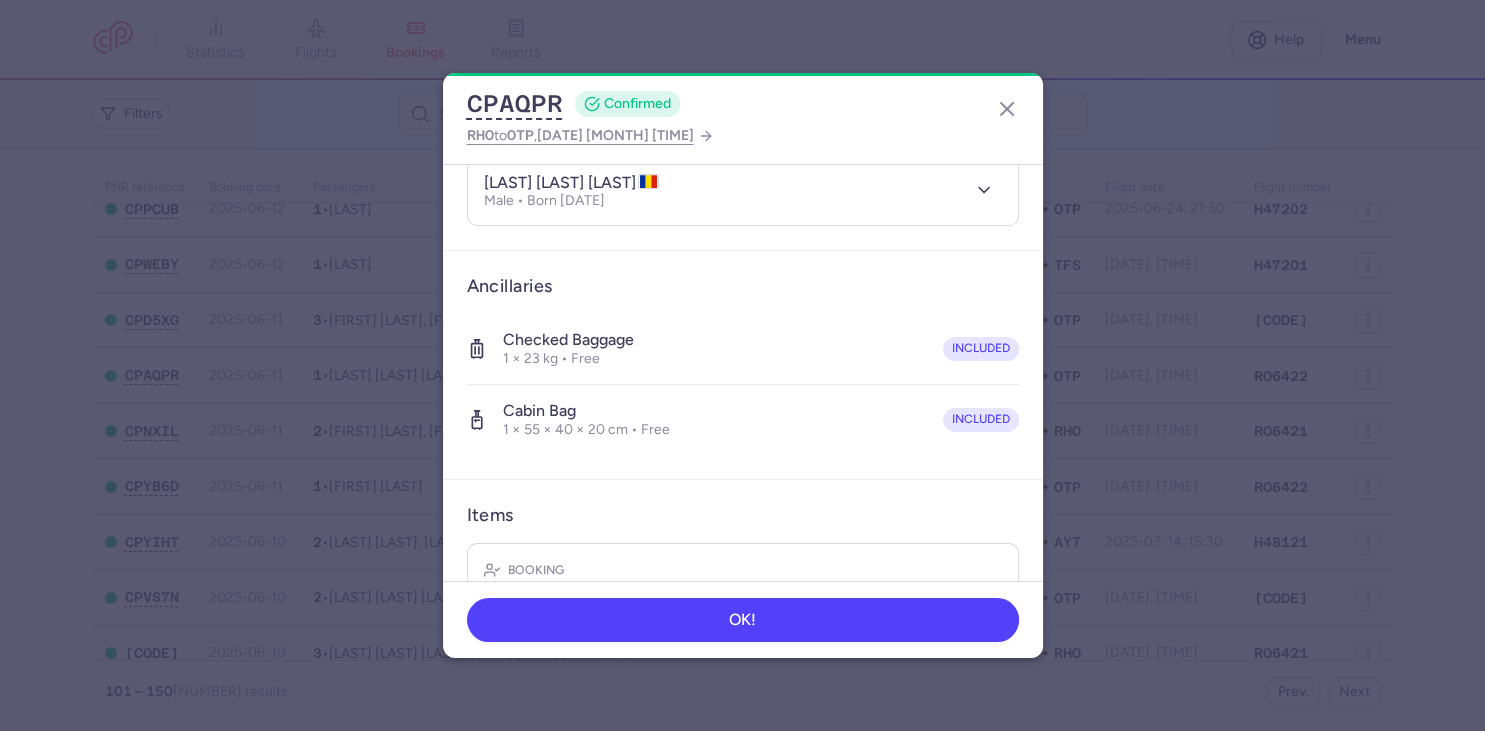 scroll, scrollTop: 0, scrollLeft: 0, axis: both 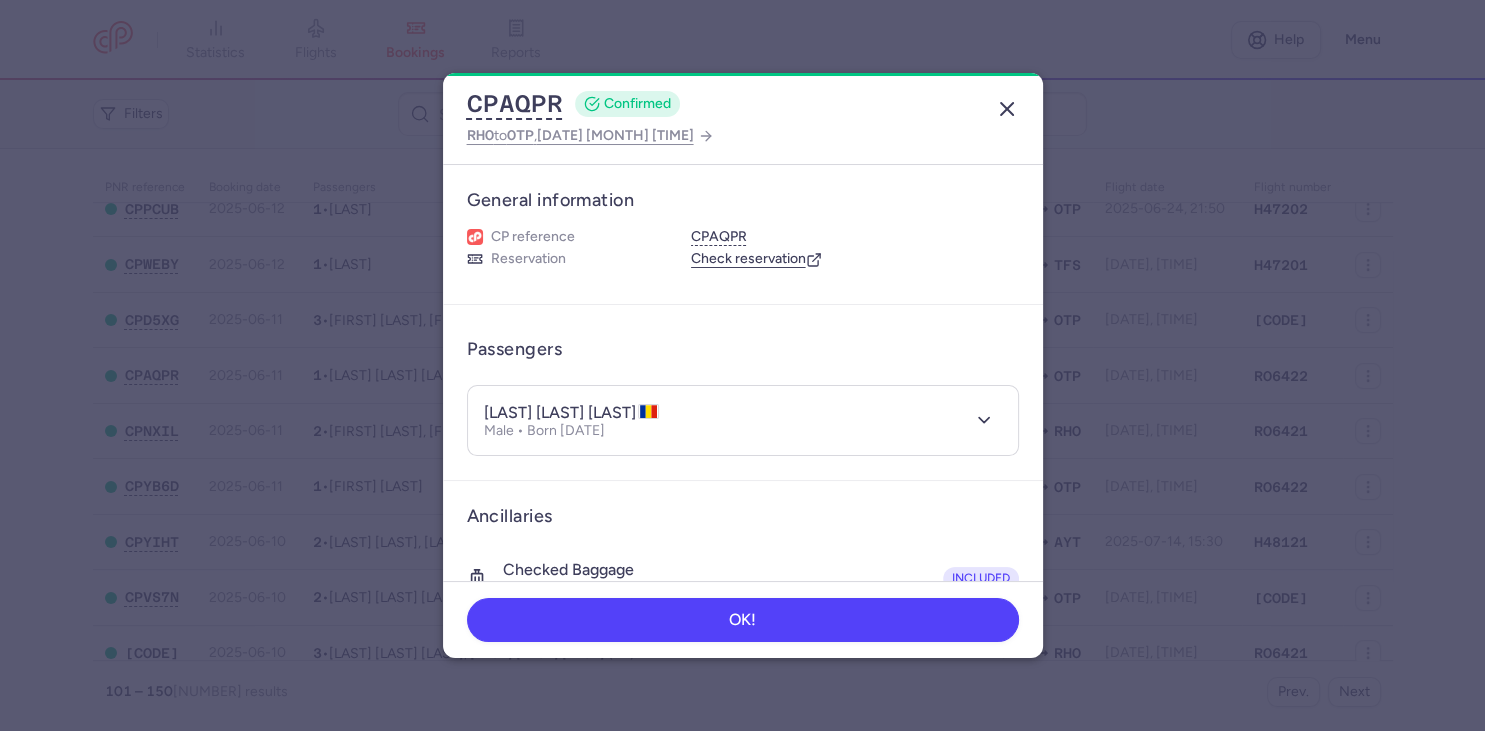 click 